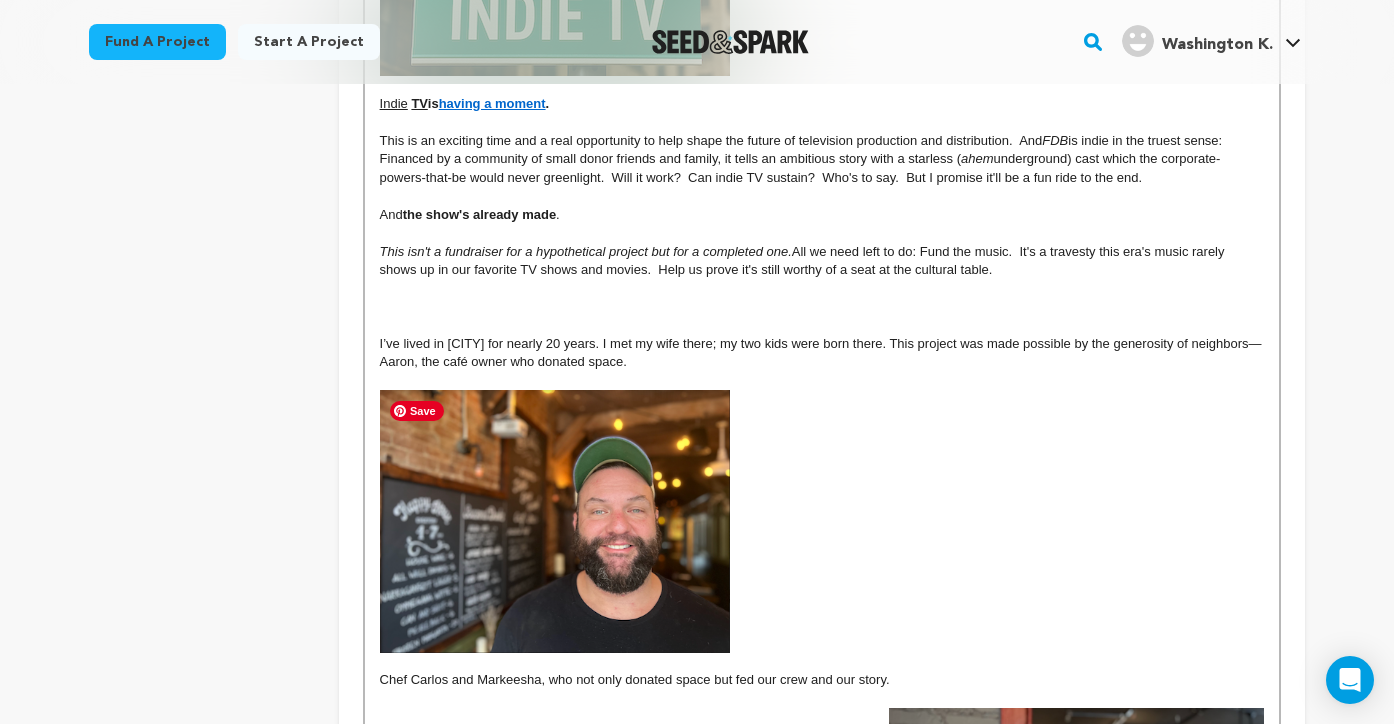 scroll, scrollTop: 1186, scrollLeft: 0, axis: vertical 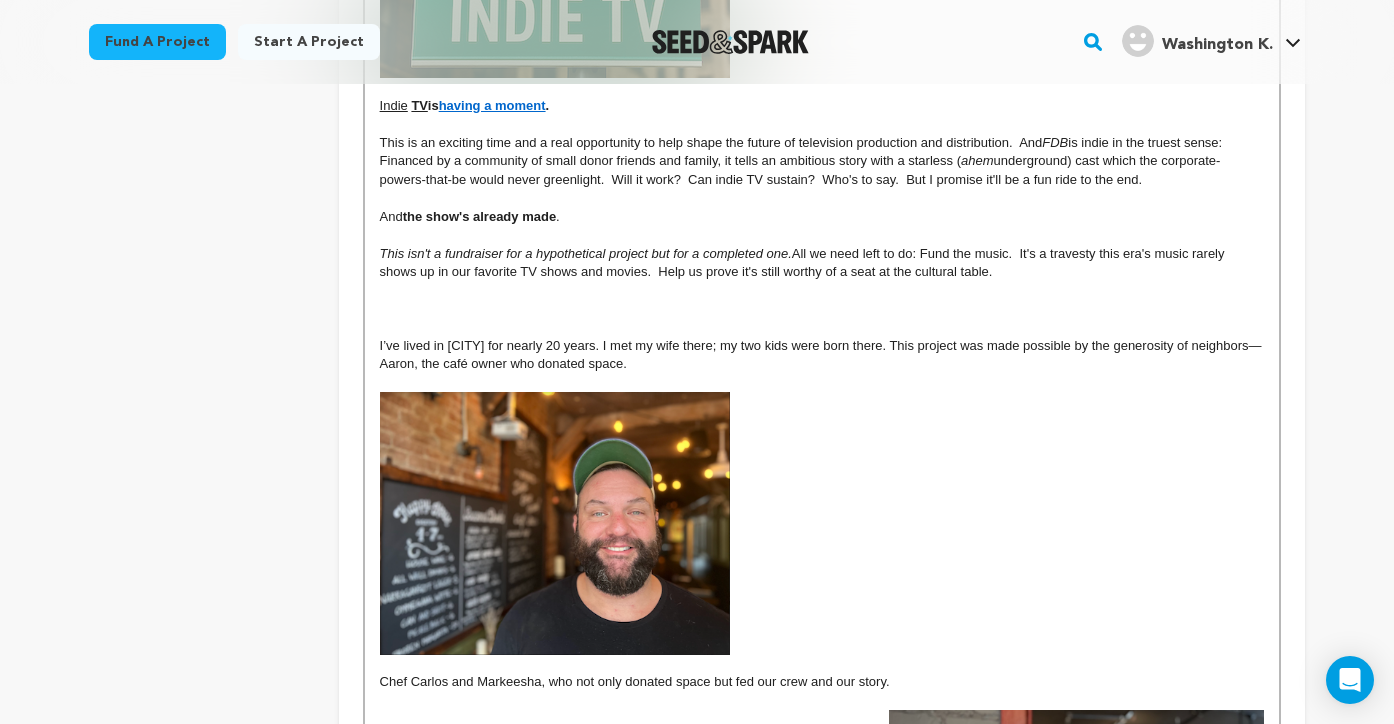 click at bounding box center [822, 327] 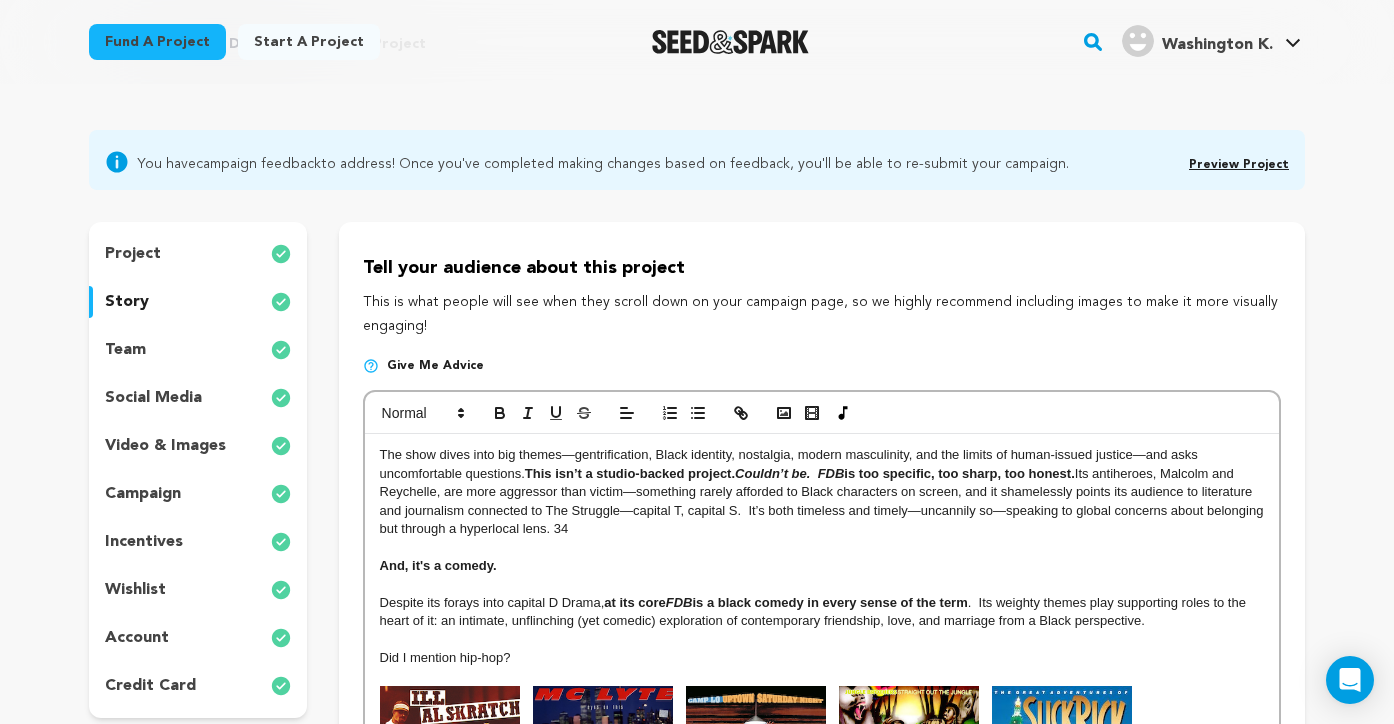 scroll, scrollTop: 126, scrollLeft: 0, axis: vertical 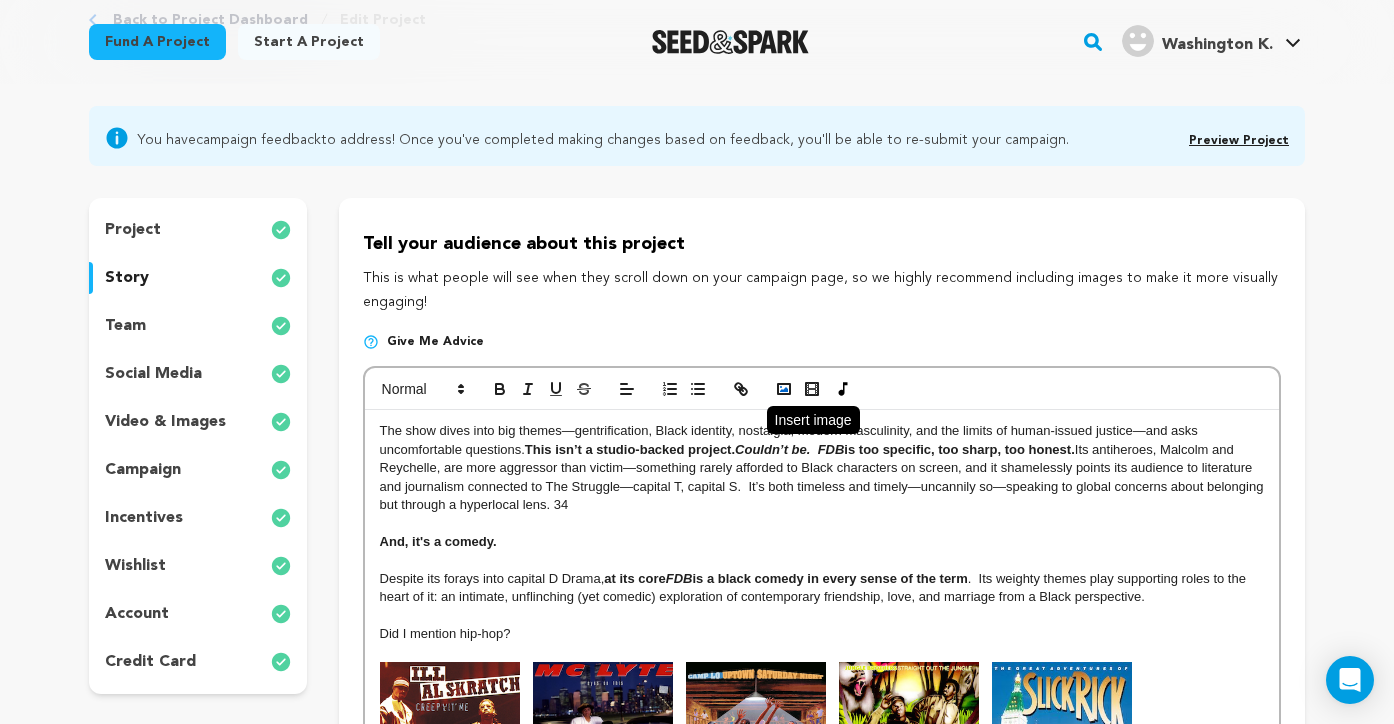 click 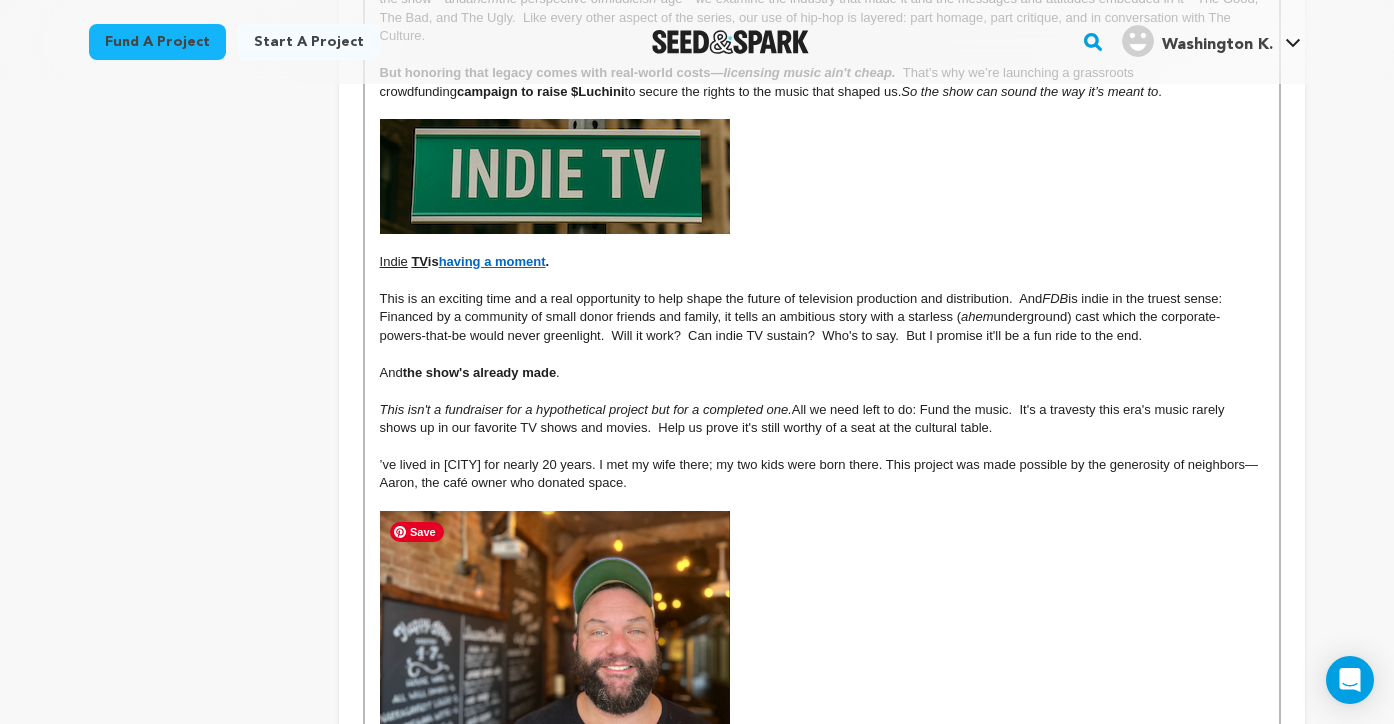 scroll, scrollTop: 1032, scrollLeft: 0, axis: vertical 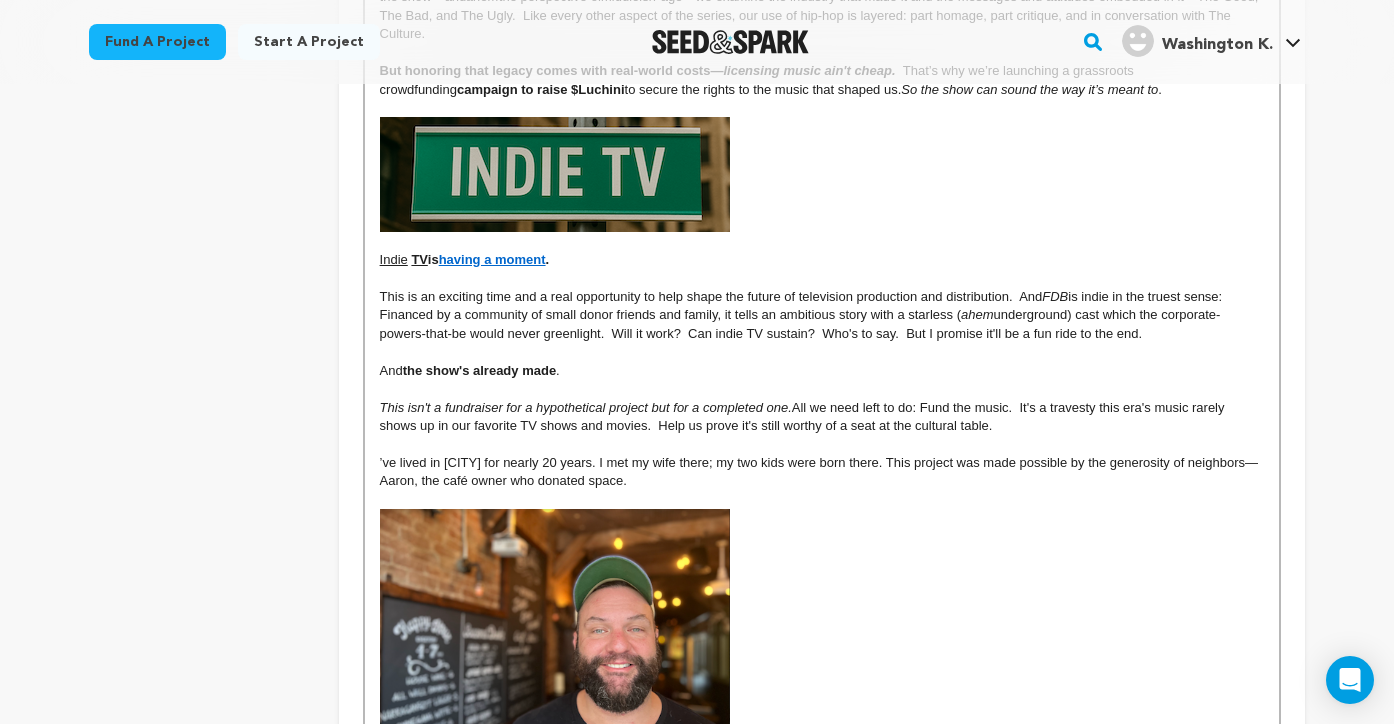 click at bounding box center (822, 444) 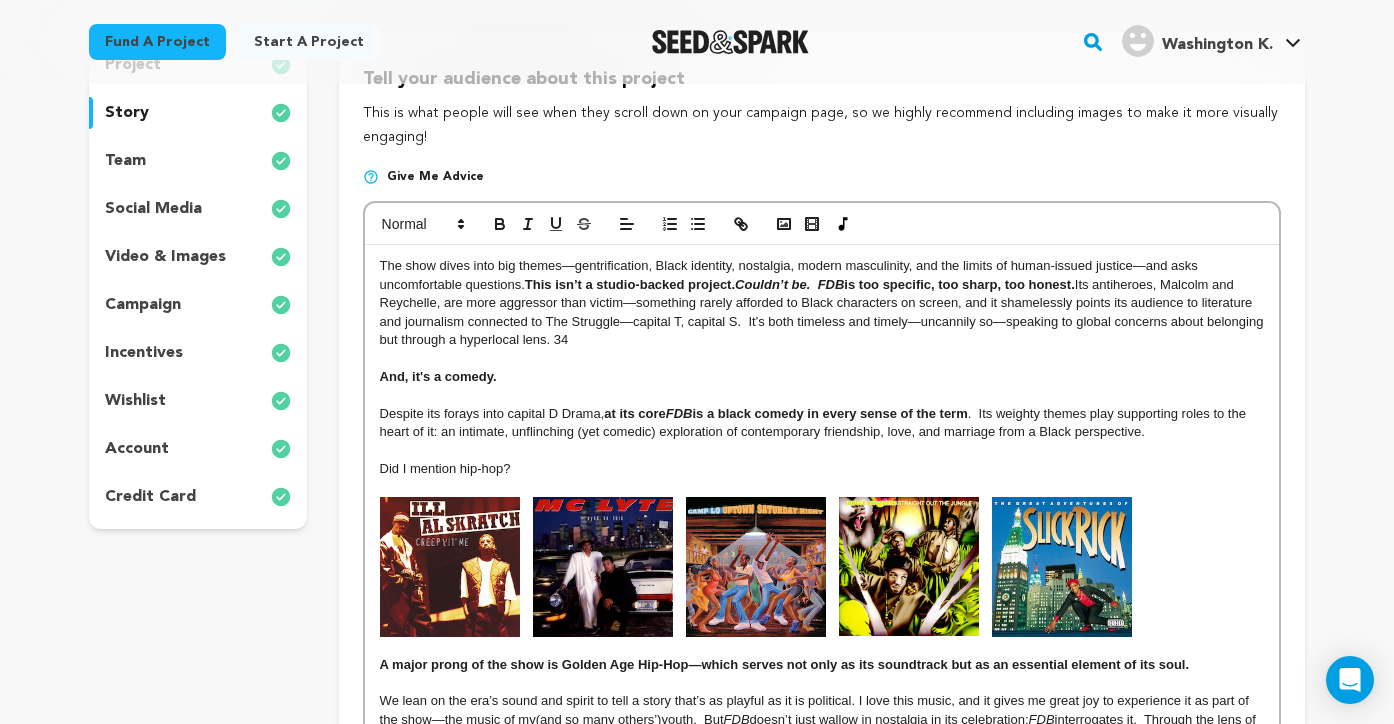 scroll, scrollTop: 290, scrollLeft: 0, axis: vertical 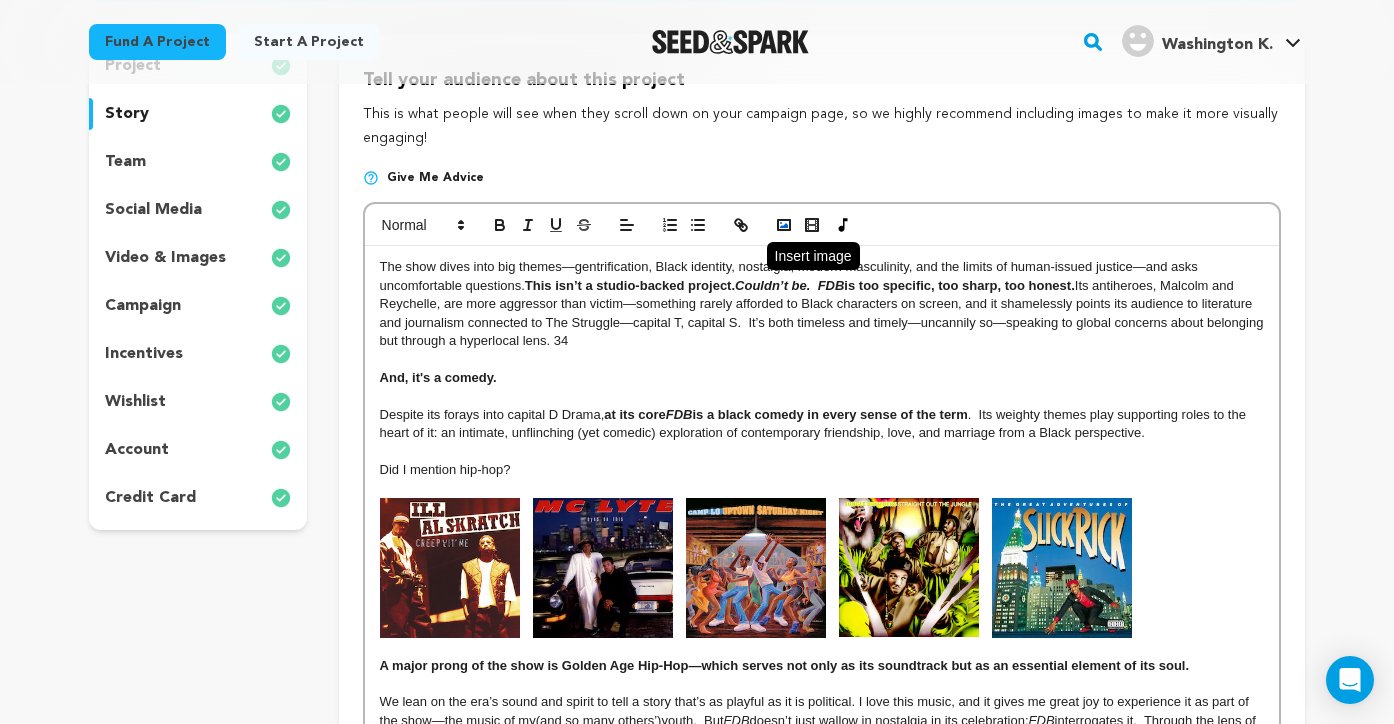 click 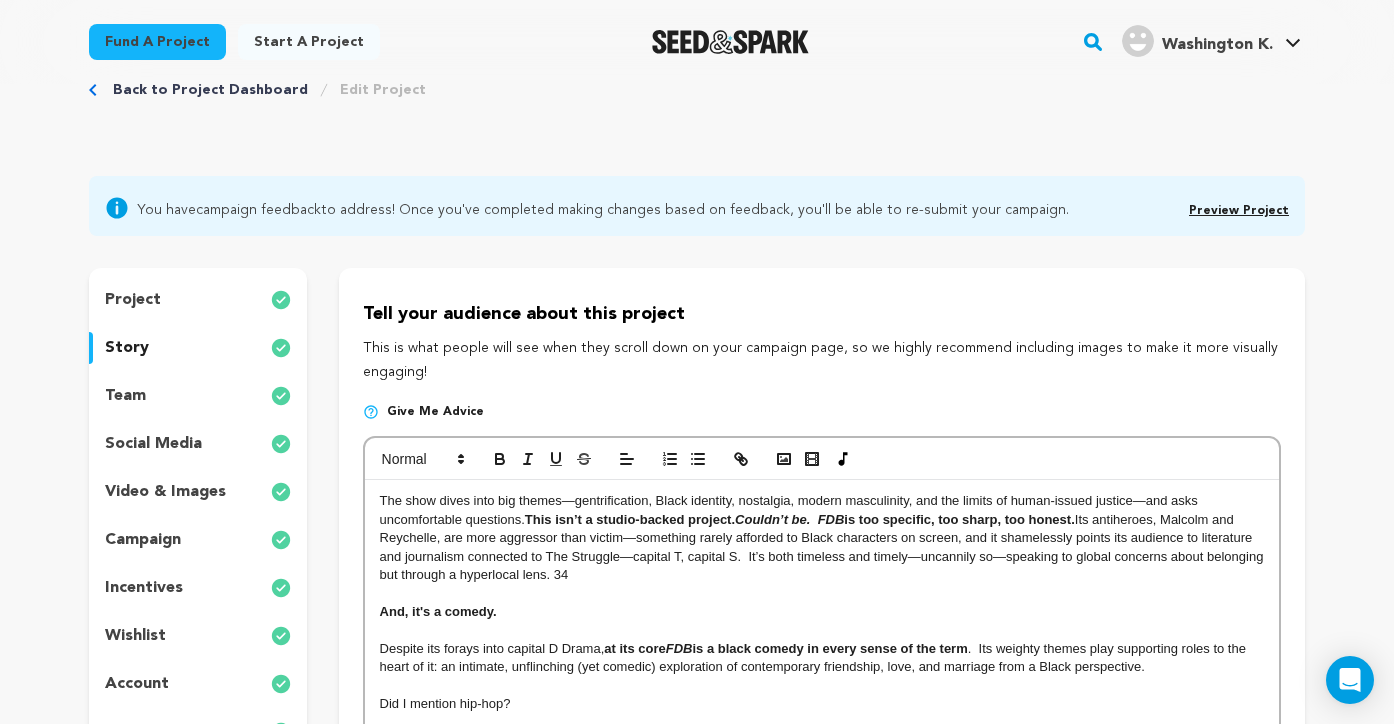 scroll, scrollTop: 0, scrollLeft: 0, axis: both 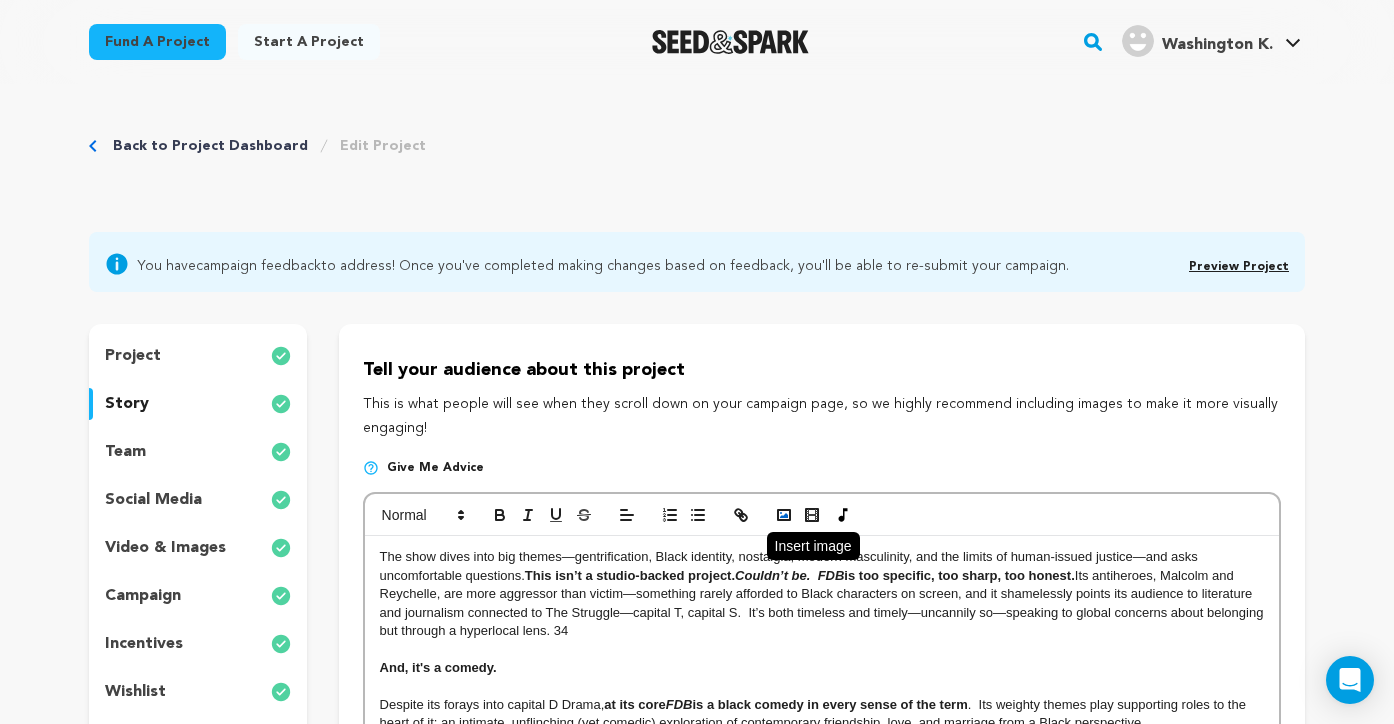 click 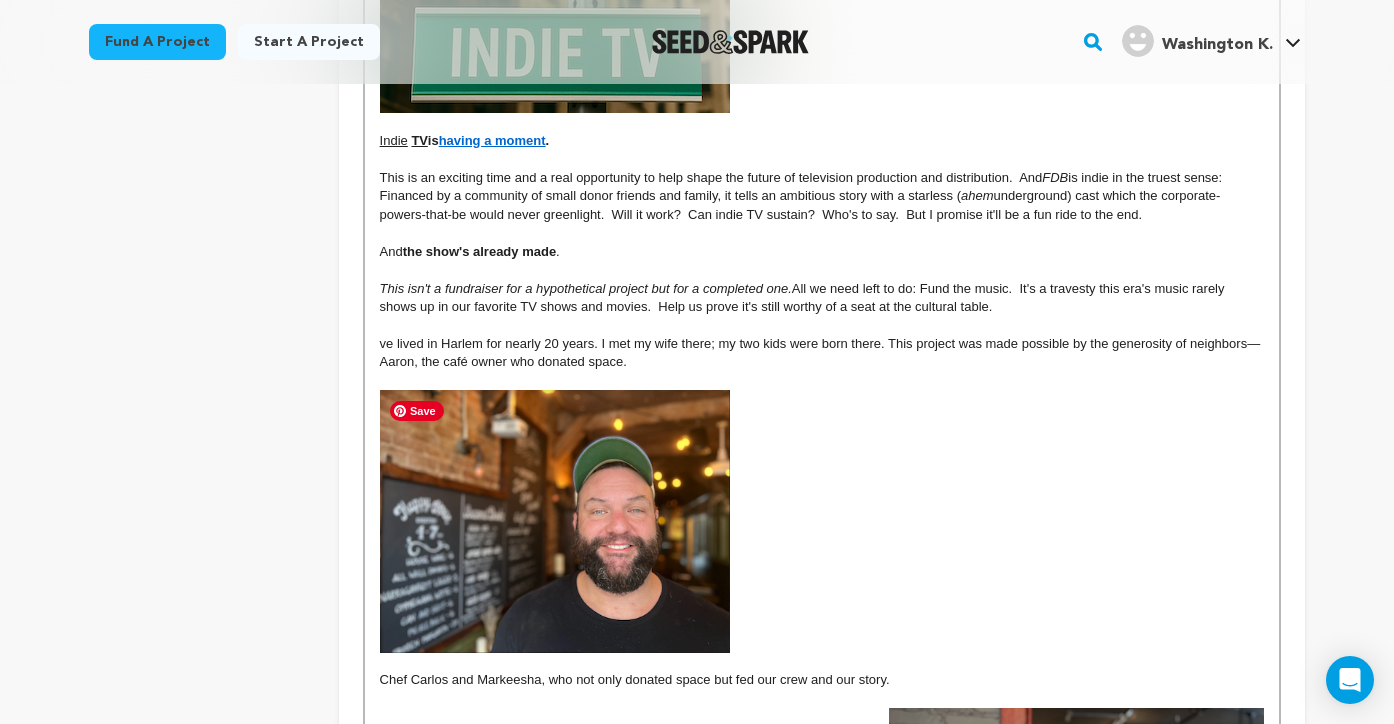 scroll, scrollTop: 1233, scrollLeft: 0, axis: vertical 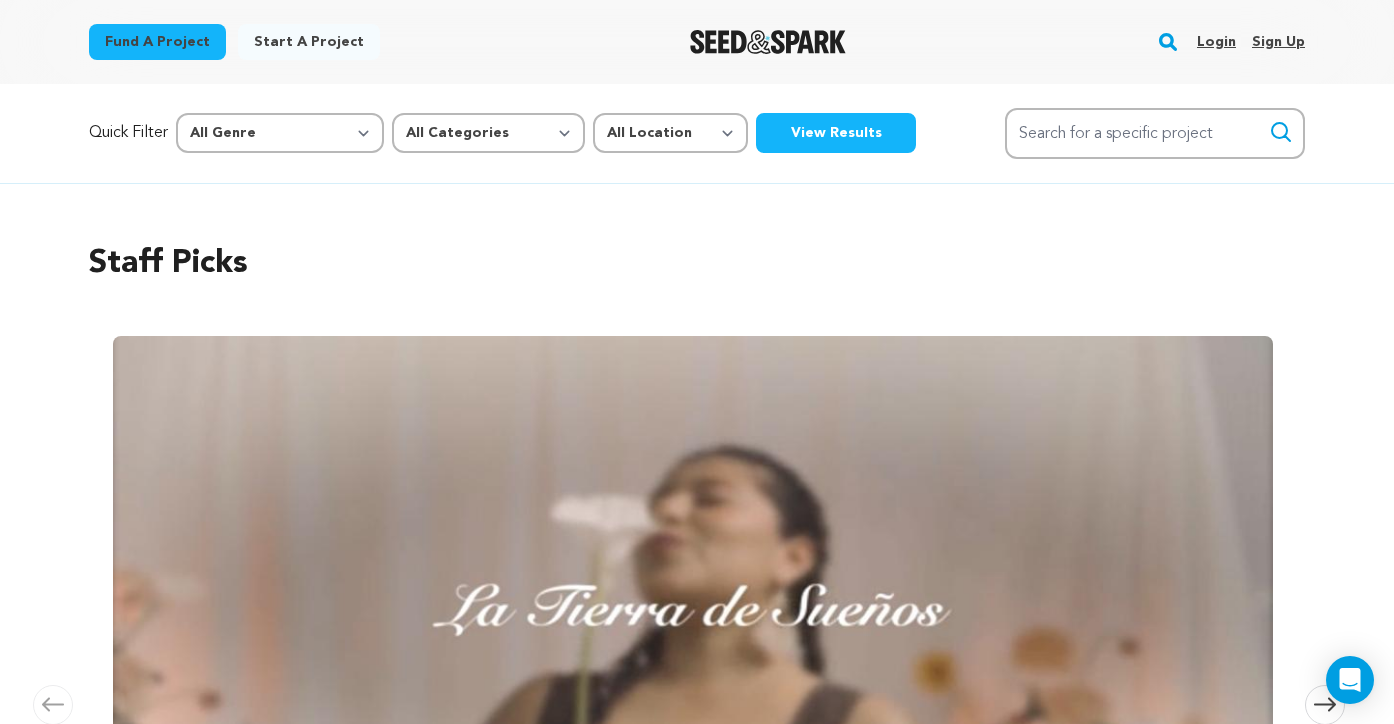 click on "Login" at bounding box center [1216, 42] 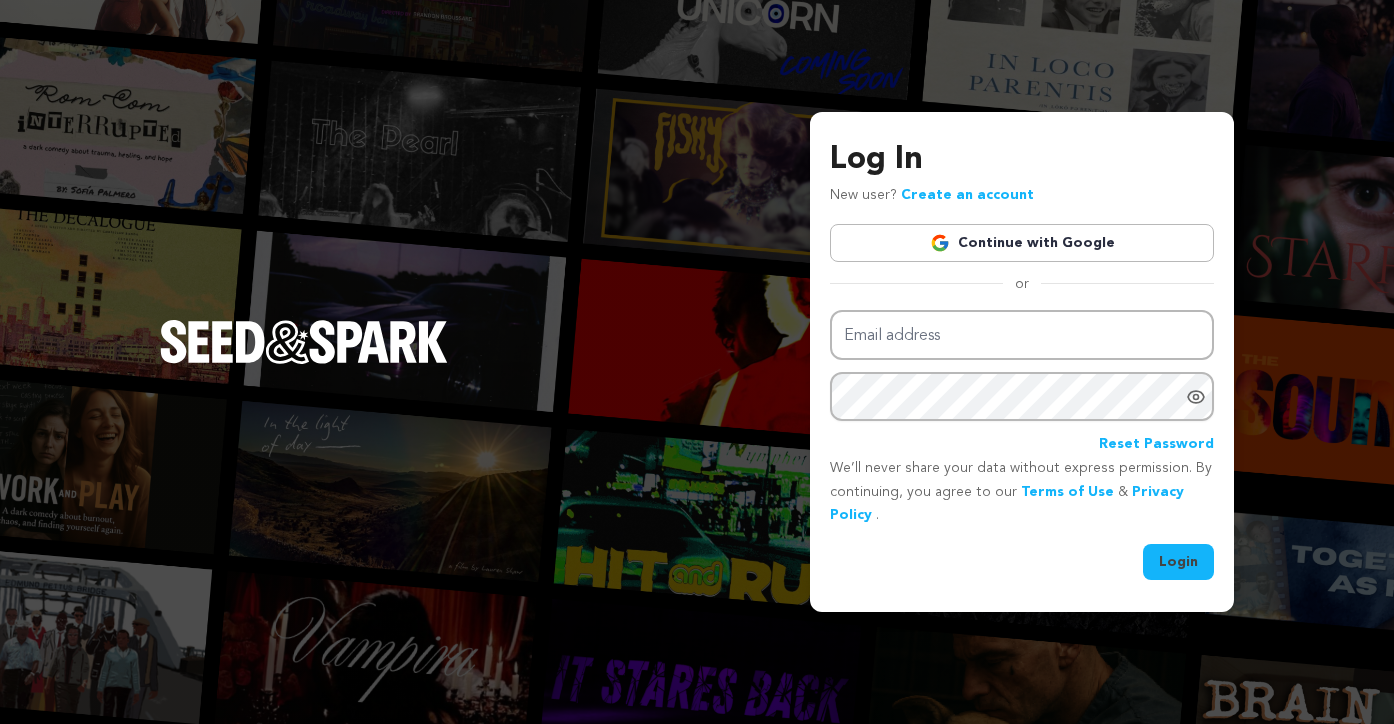 scroll, scrollTop: 0, scrollLeft: 0, axis: both 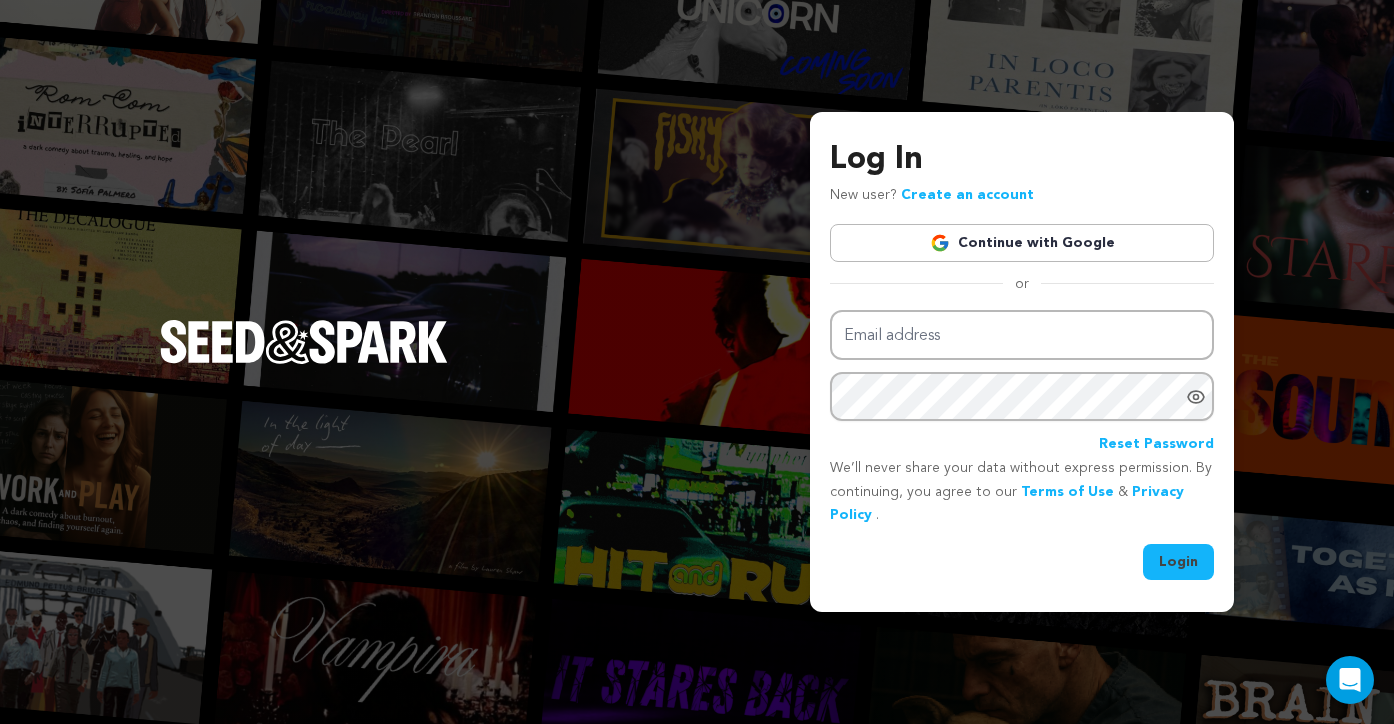 click on "Continue with Google" at bounding box center [1022, 243] 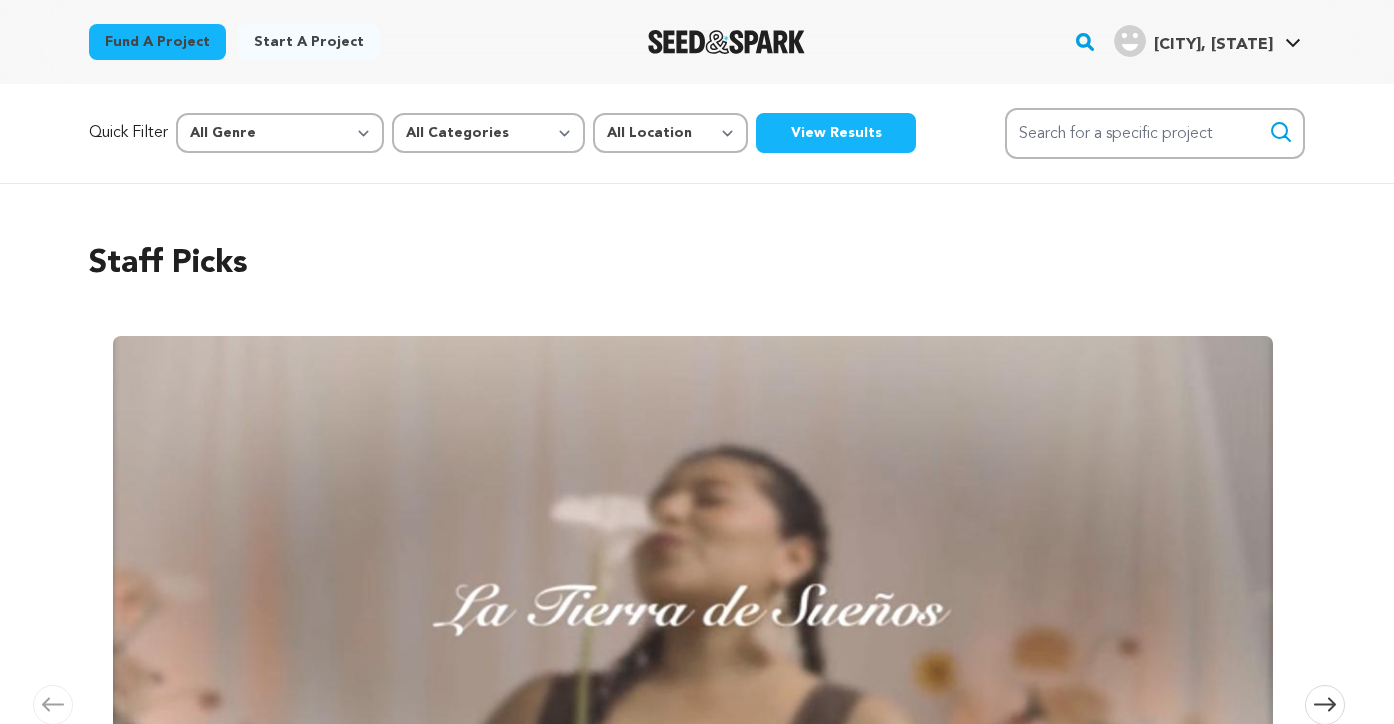 scroll, scrollTop: 0, scrollLeft: 0, axis: both 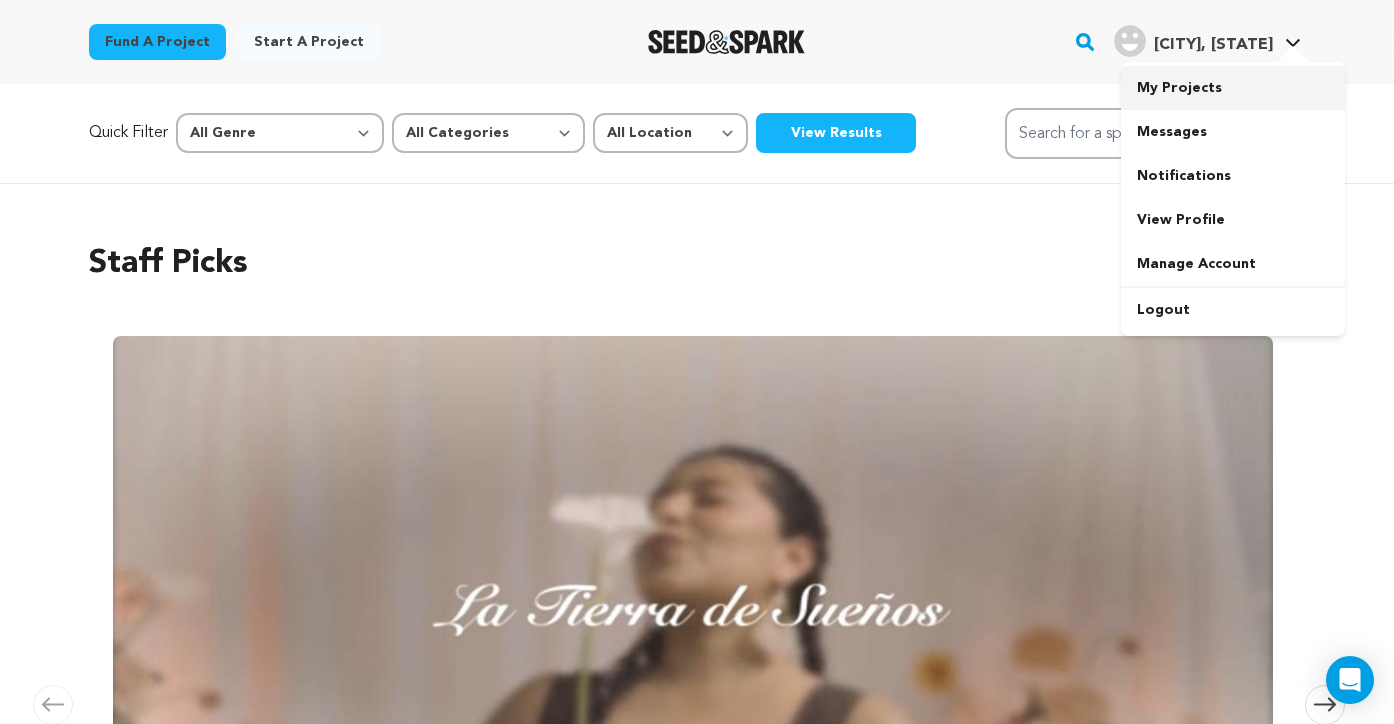 click on "My Projects" at bounding box center (1233, 88) 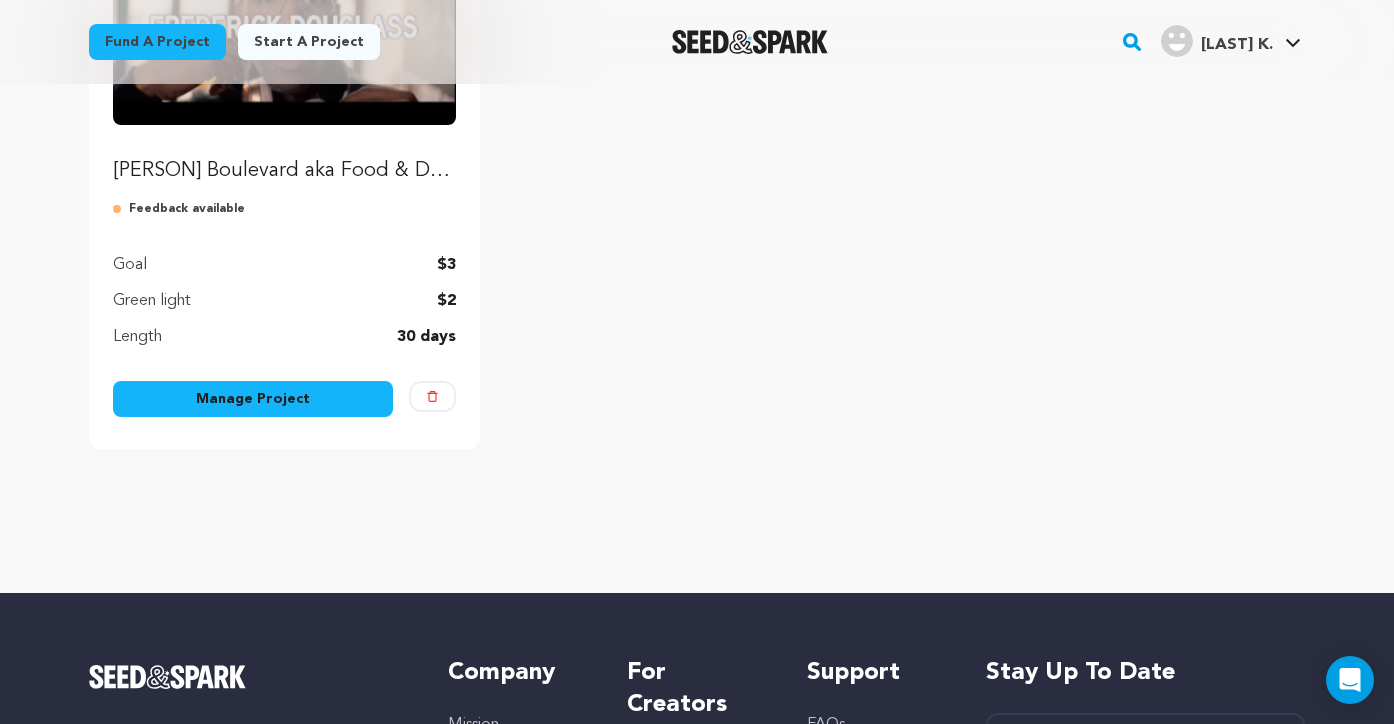 scroll, scrollTop: 429, scrollLeft: 0, axis: vertical 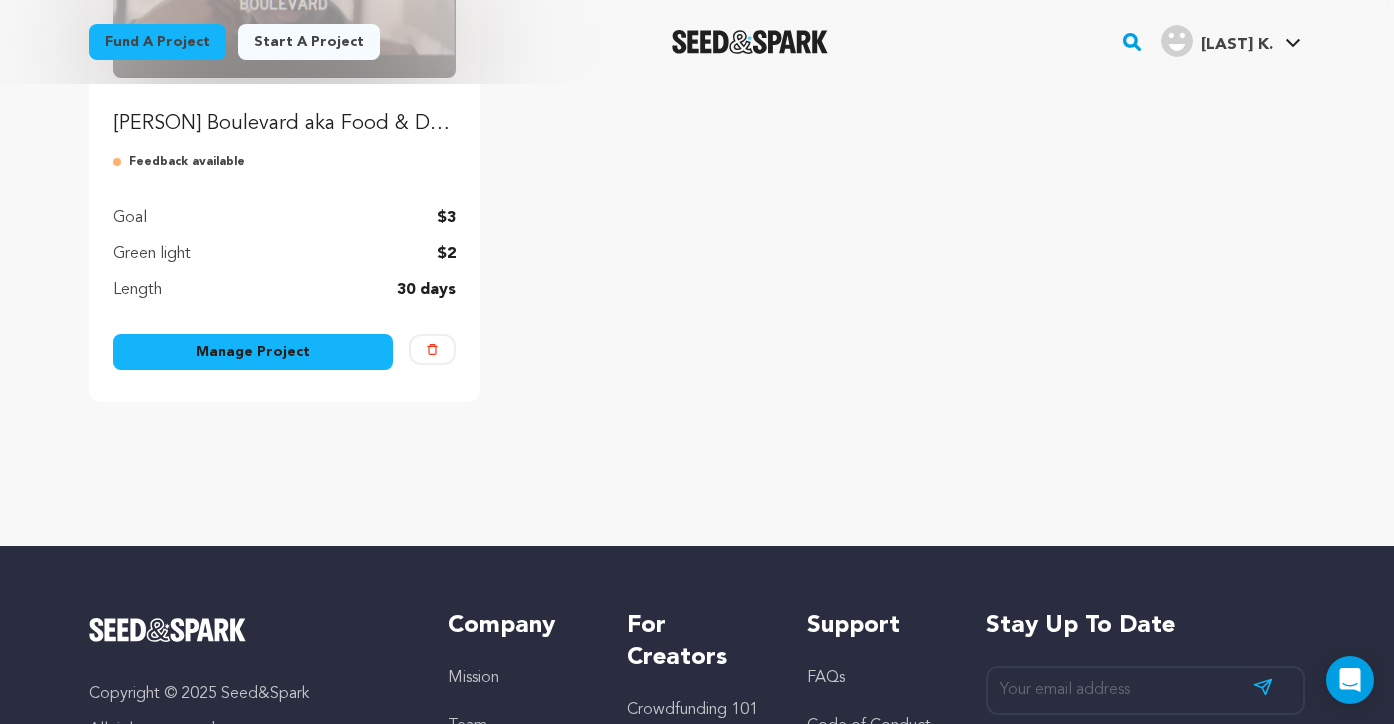 click on "Manage Project" at bounding box center [253, 352] 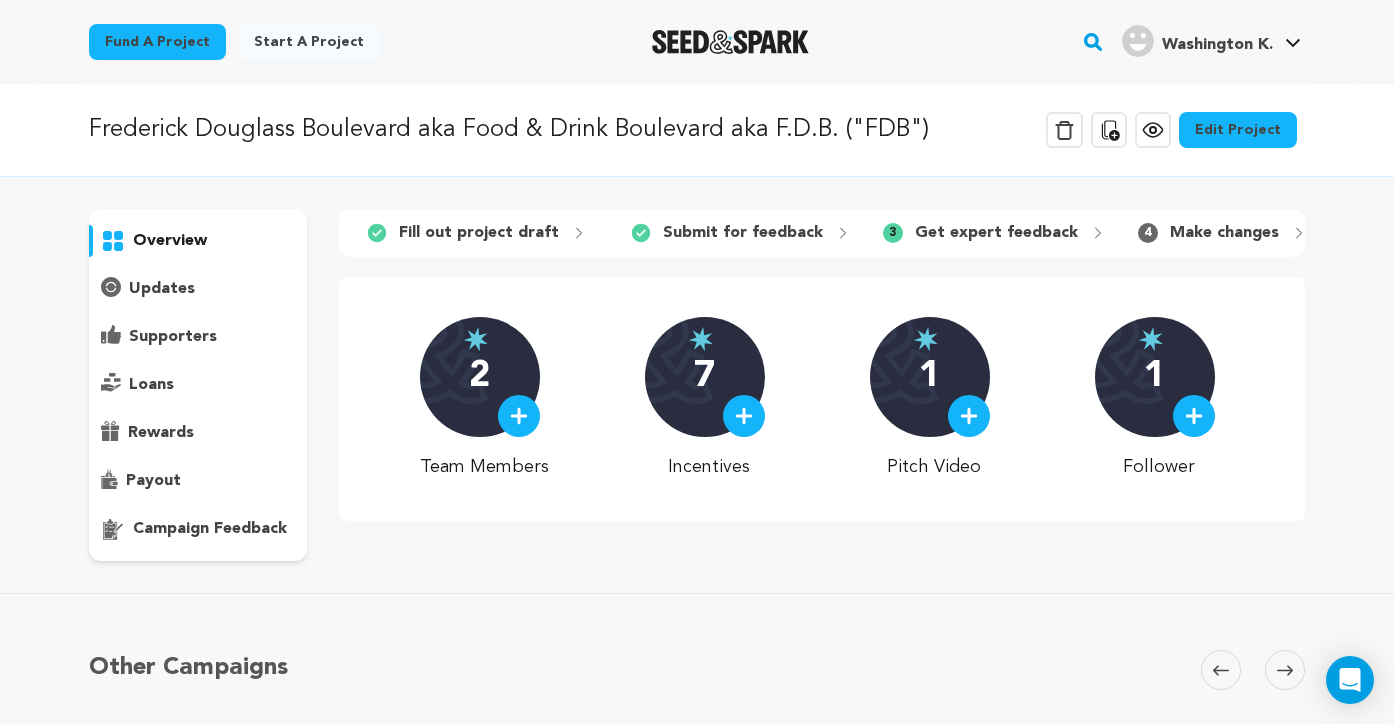 scroll, scrollTop: 0, scrollLeft: 0, axis: both 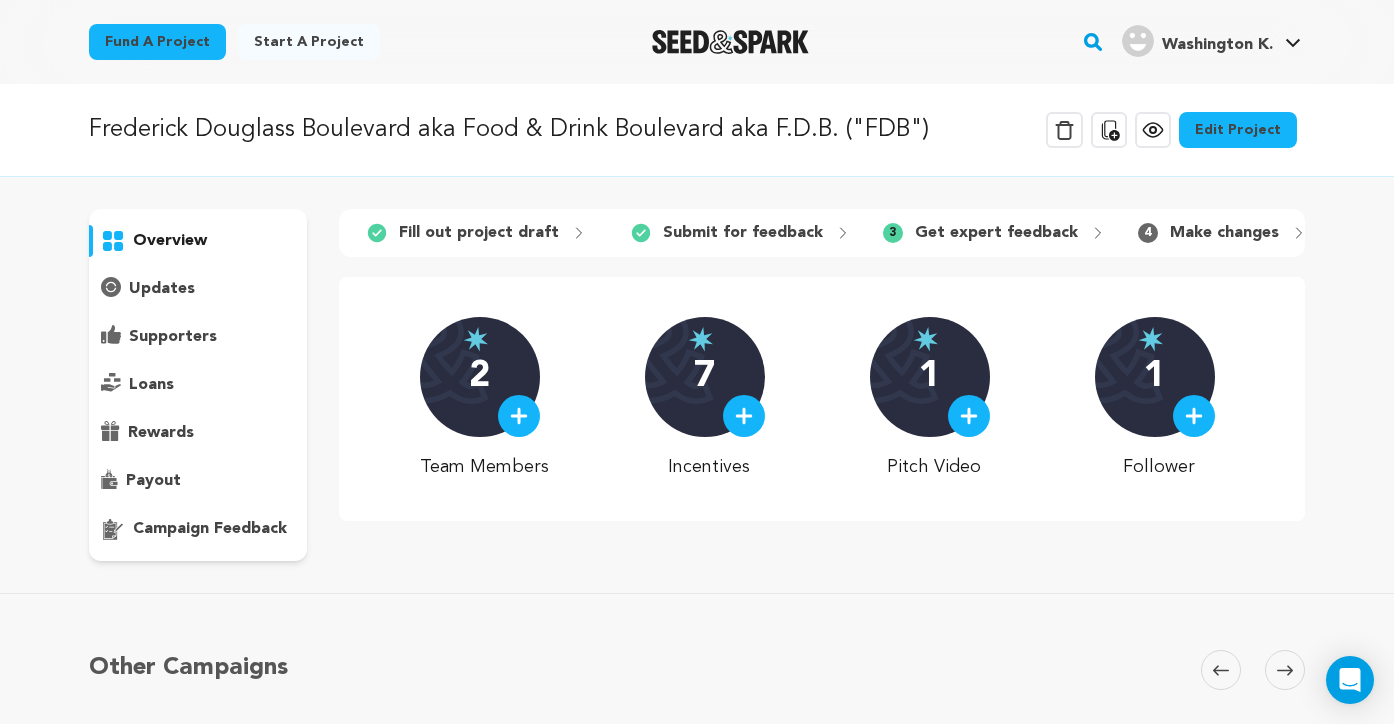 click on "Edit Project" at bounding box center (1238, 130) 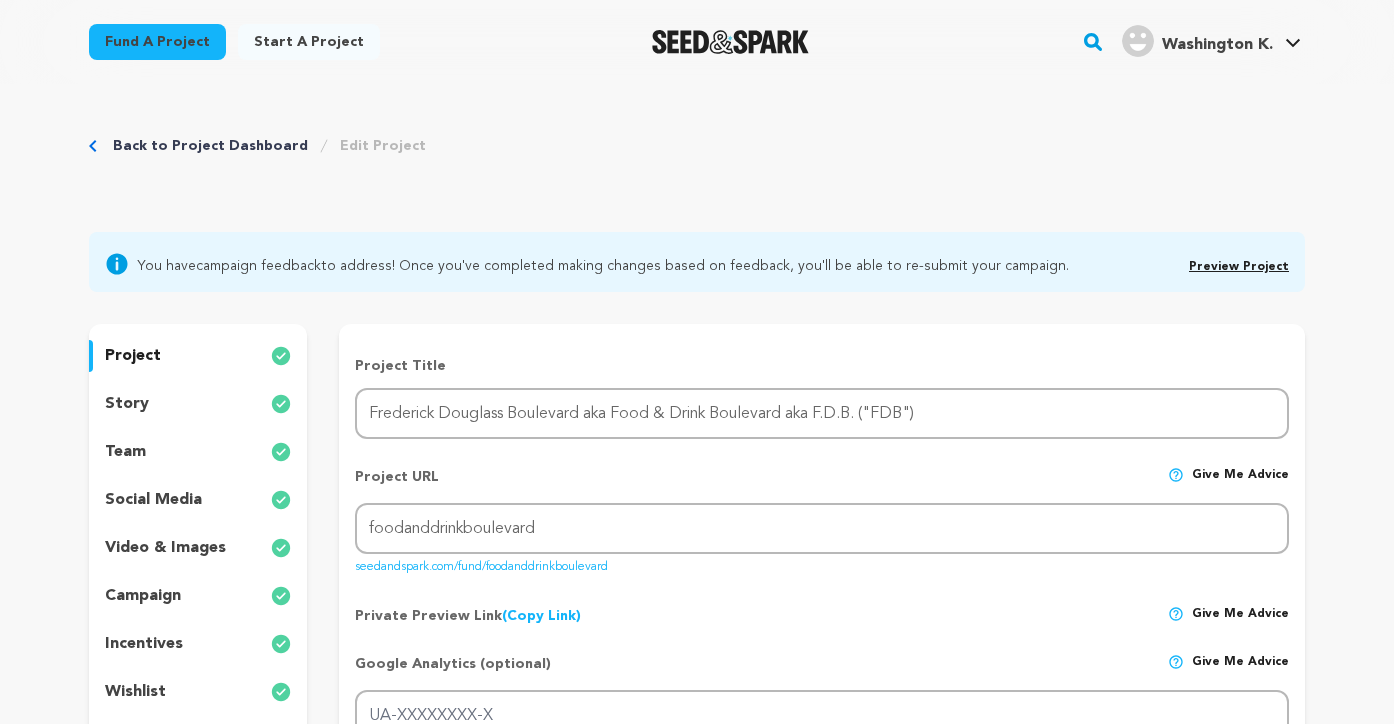 scroll, scrollTop: 0, scrollLeft: 0, axis: both 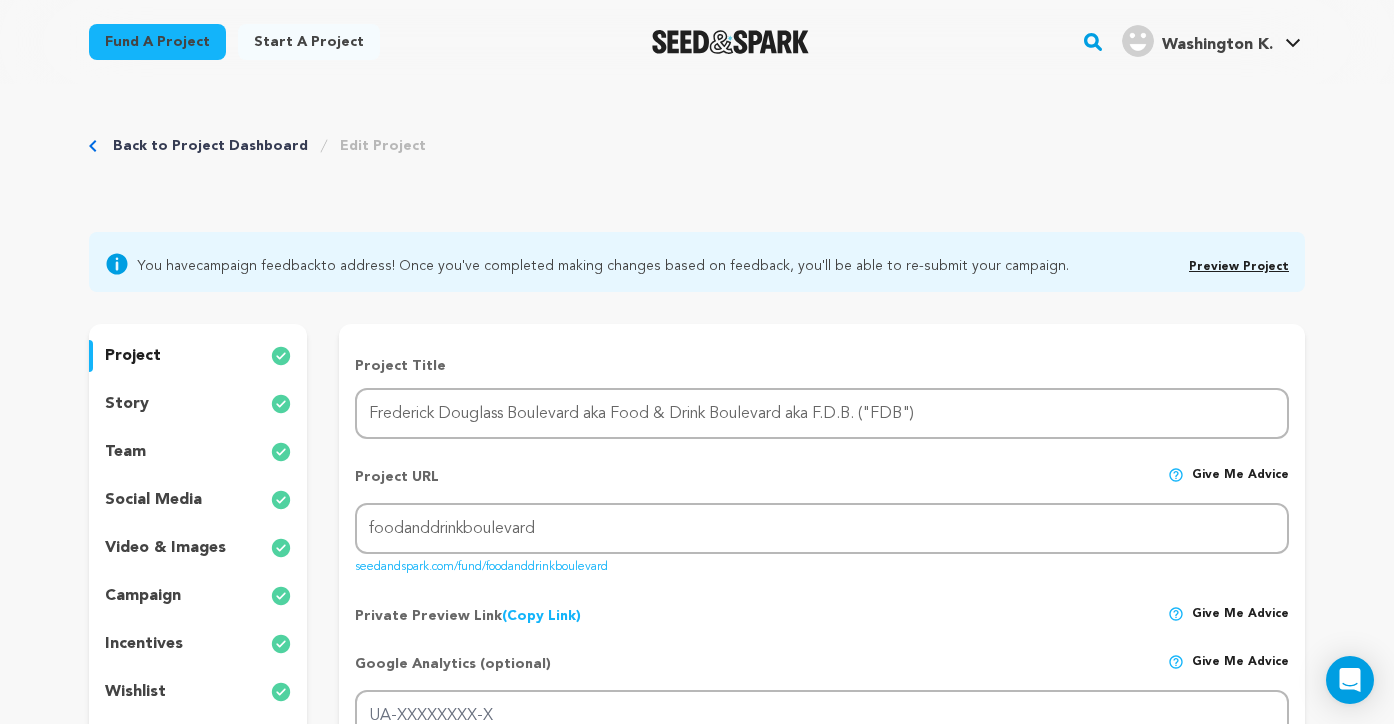 click on "story" at bounding box center [198, 404] 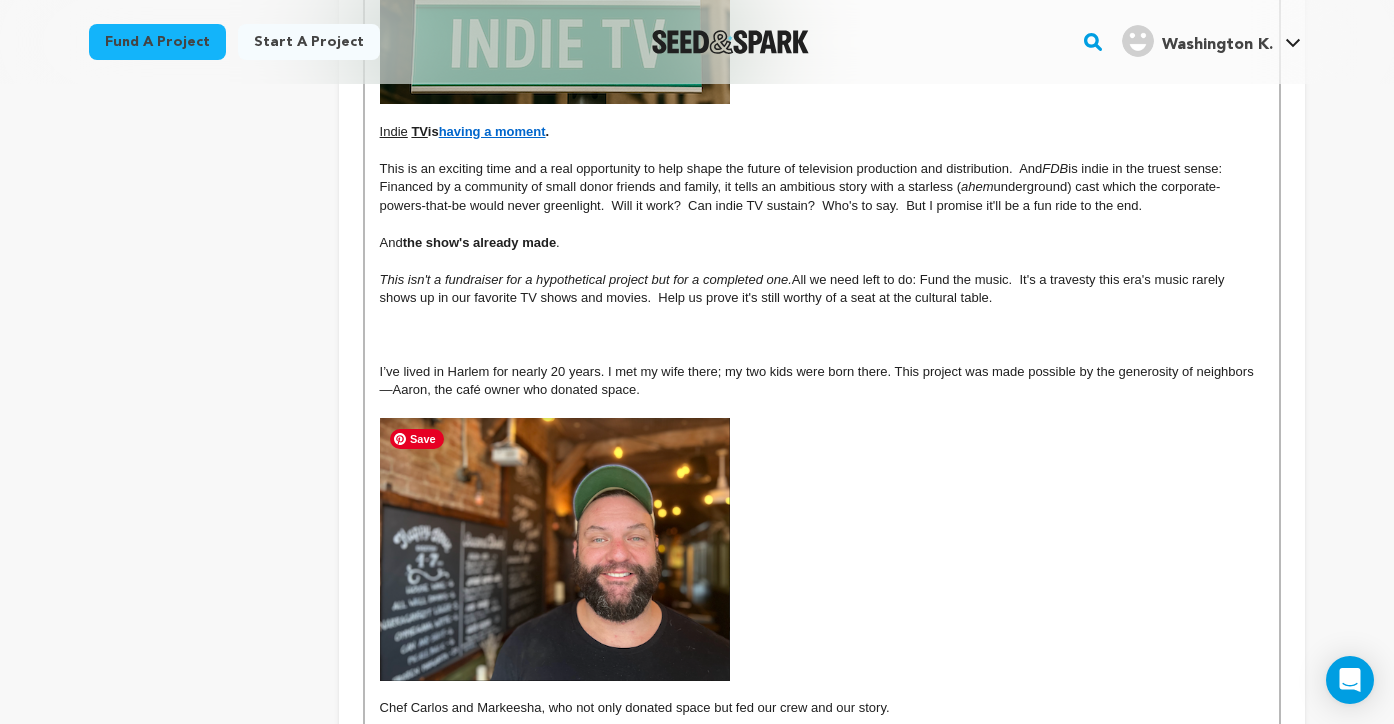 scroll, scrollTop: 1125, scrollLeft: 0, axis: vertical 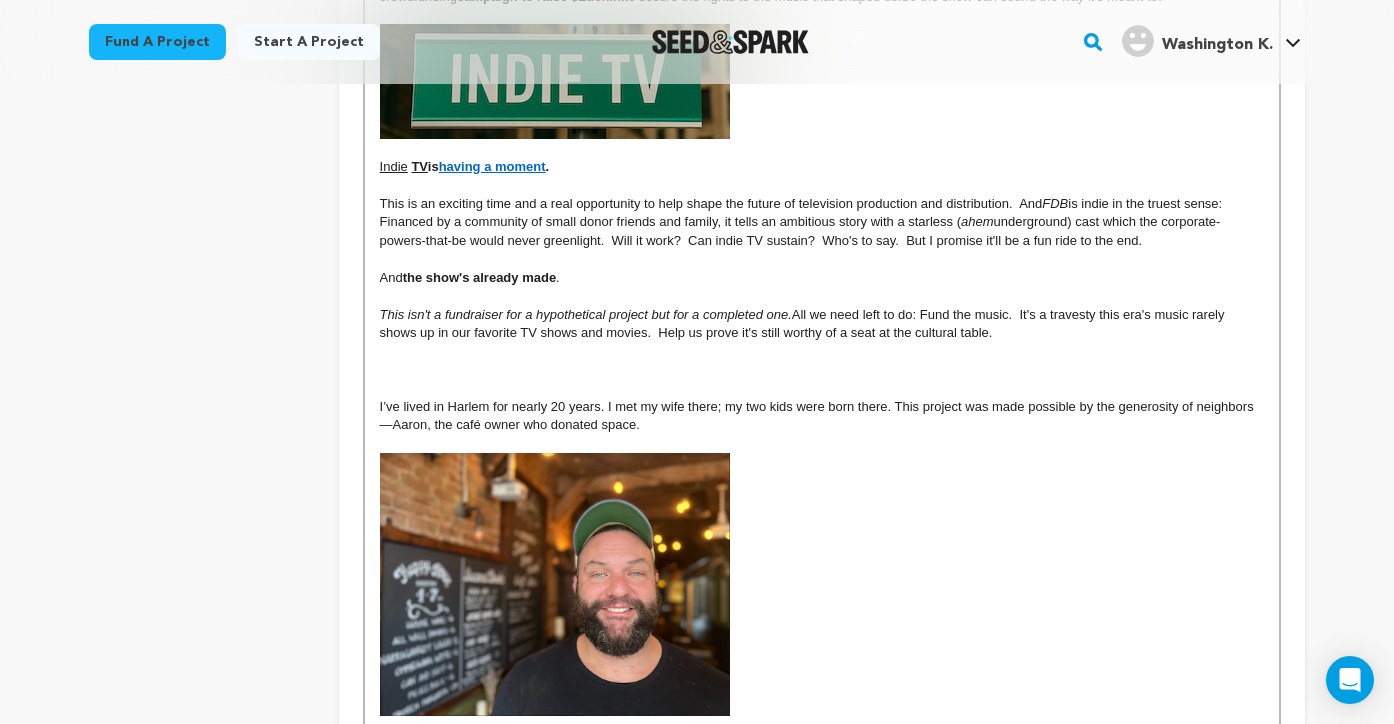 click at bounding box center [822, 370] 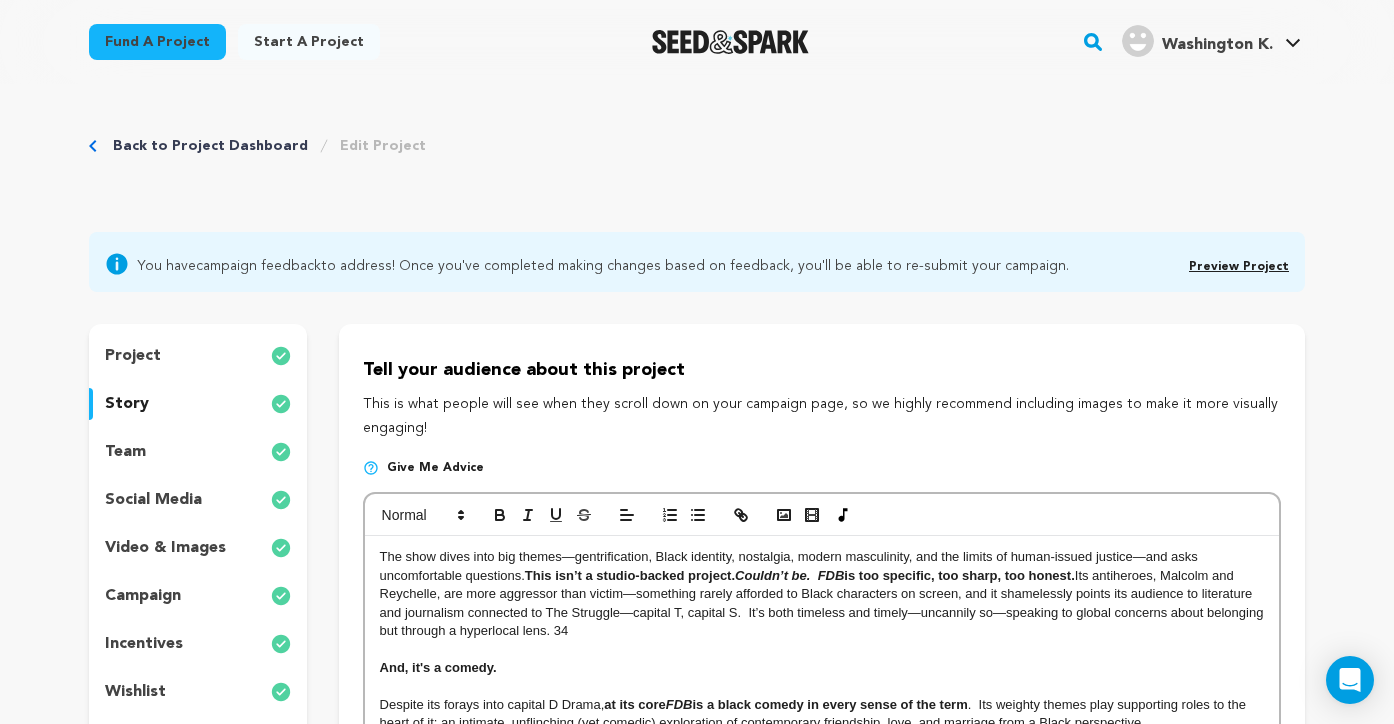 scroll, scrollTop: 96, scrollLeft: 0, axis: vertical 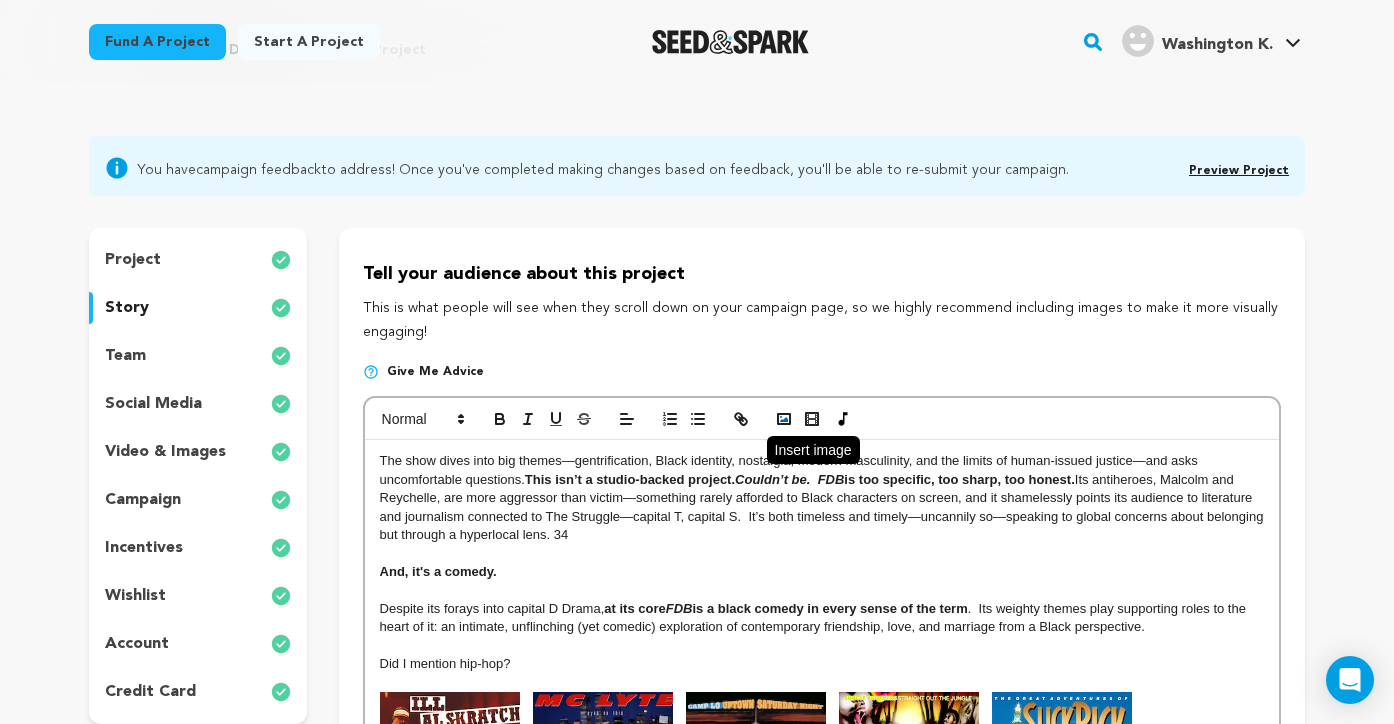 click 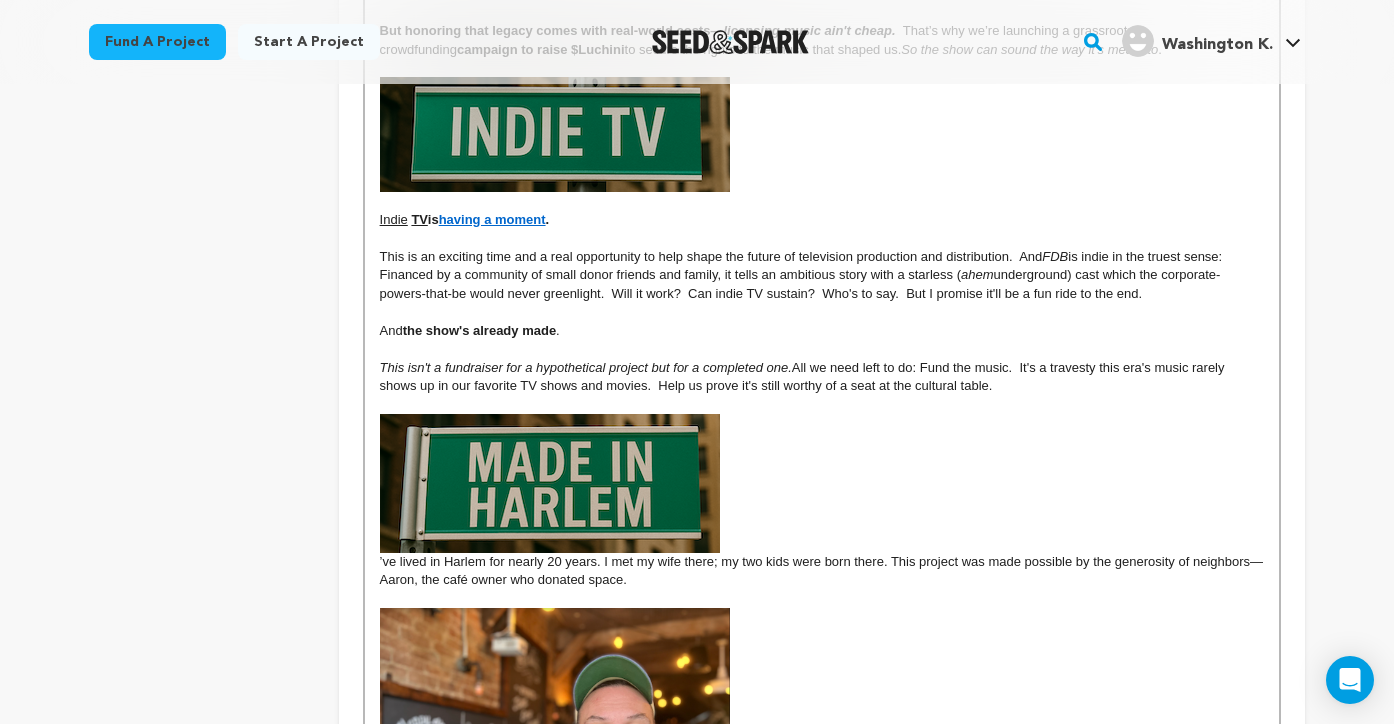 scroll, scrollTop: 1079, scrollLeft: 0, axis: vertical 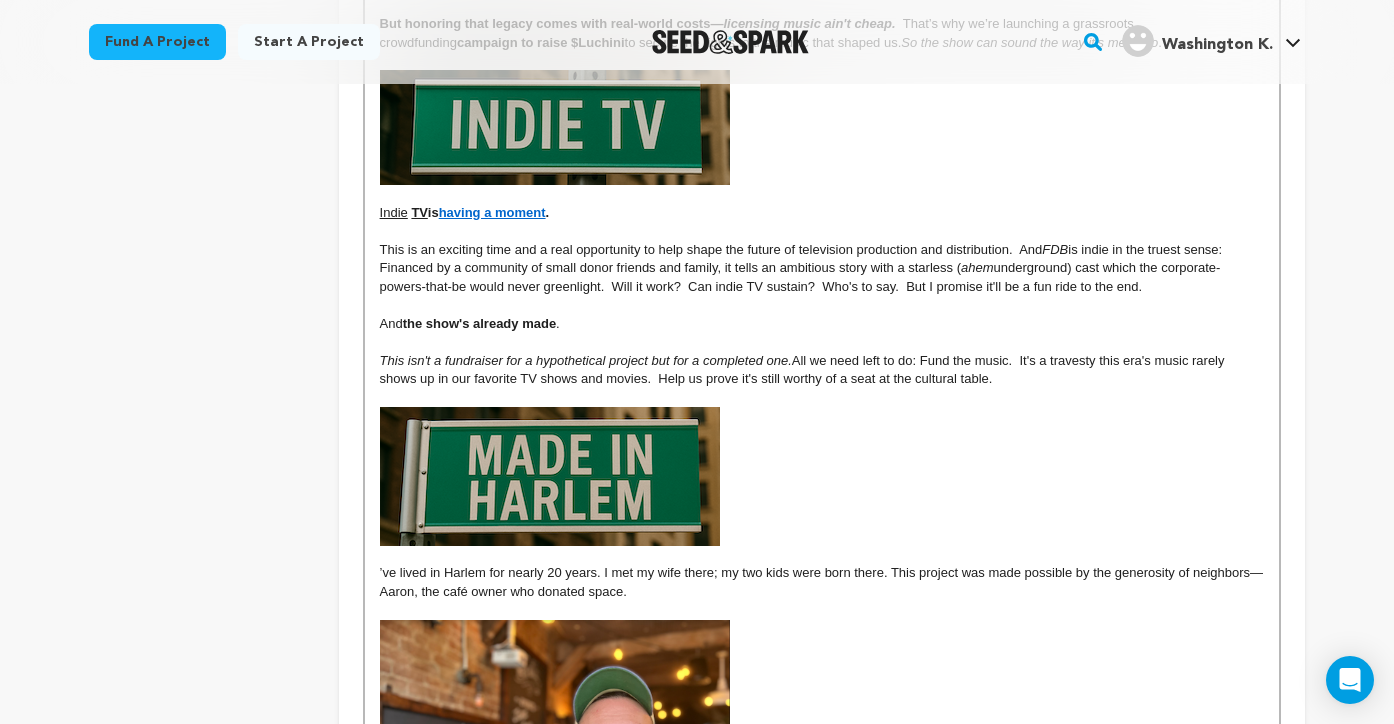 type 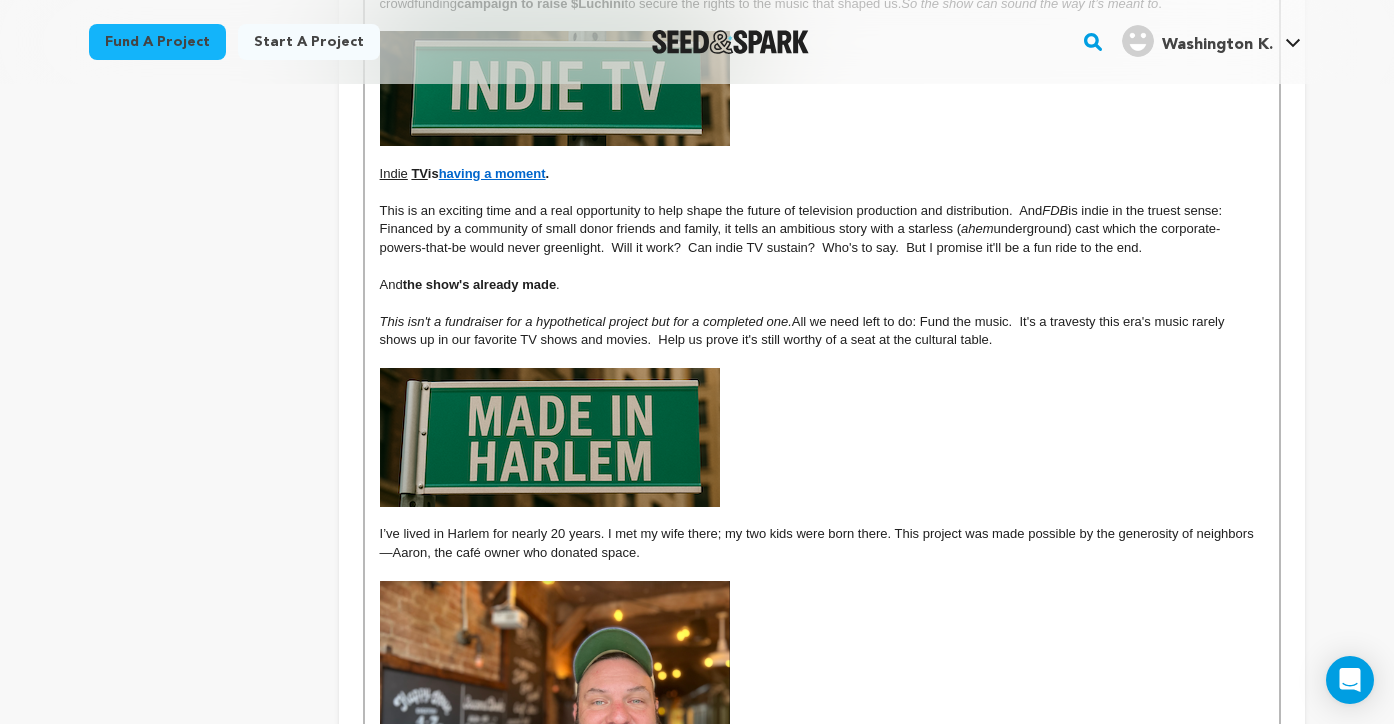 scroll, scrollTop: 1159, scrollLeft: 0, axis: vertical 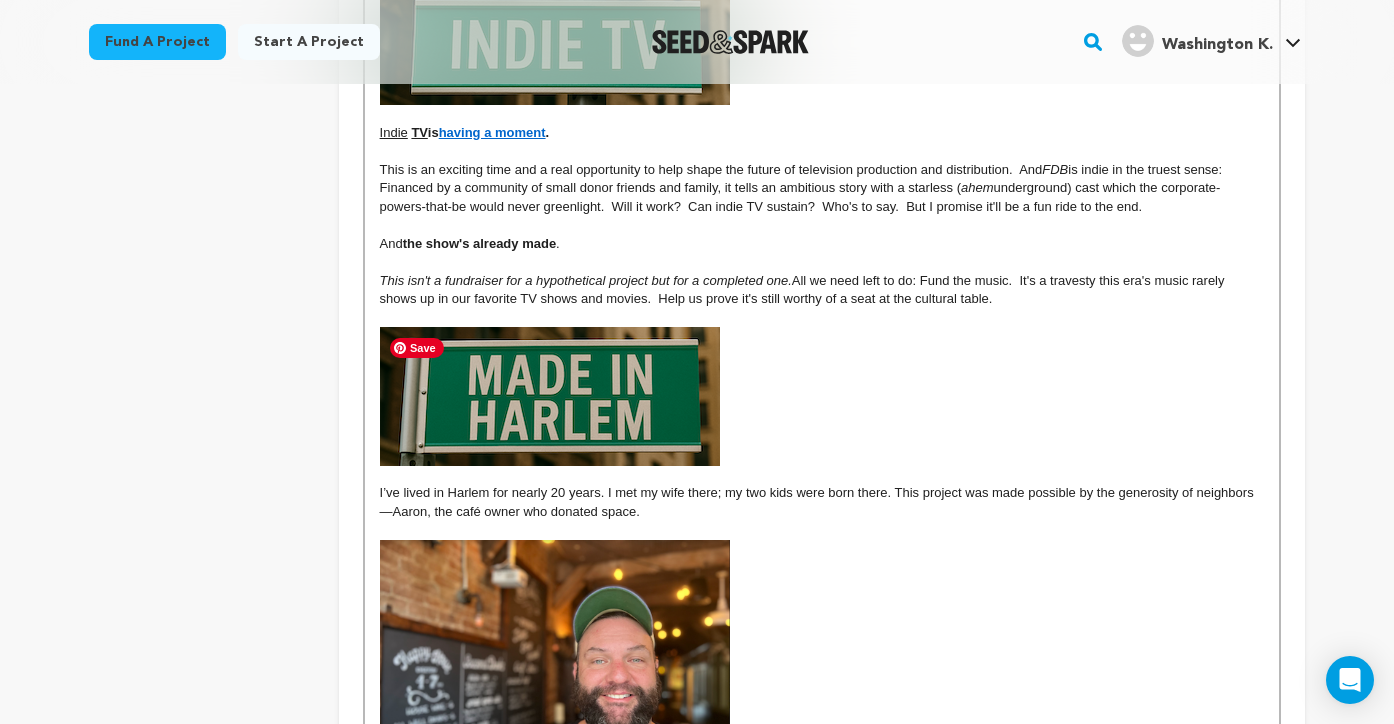 click at bounding box center (550, 396) 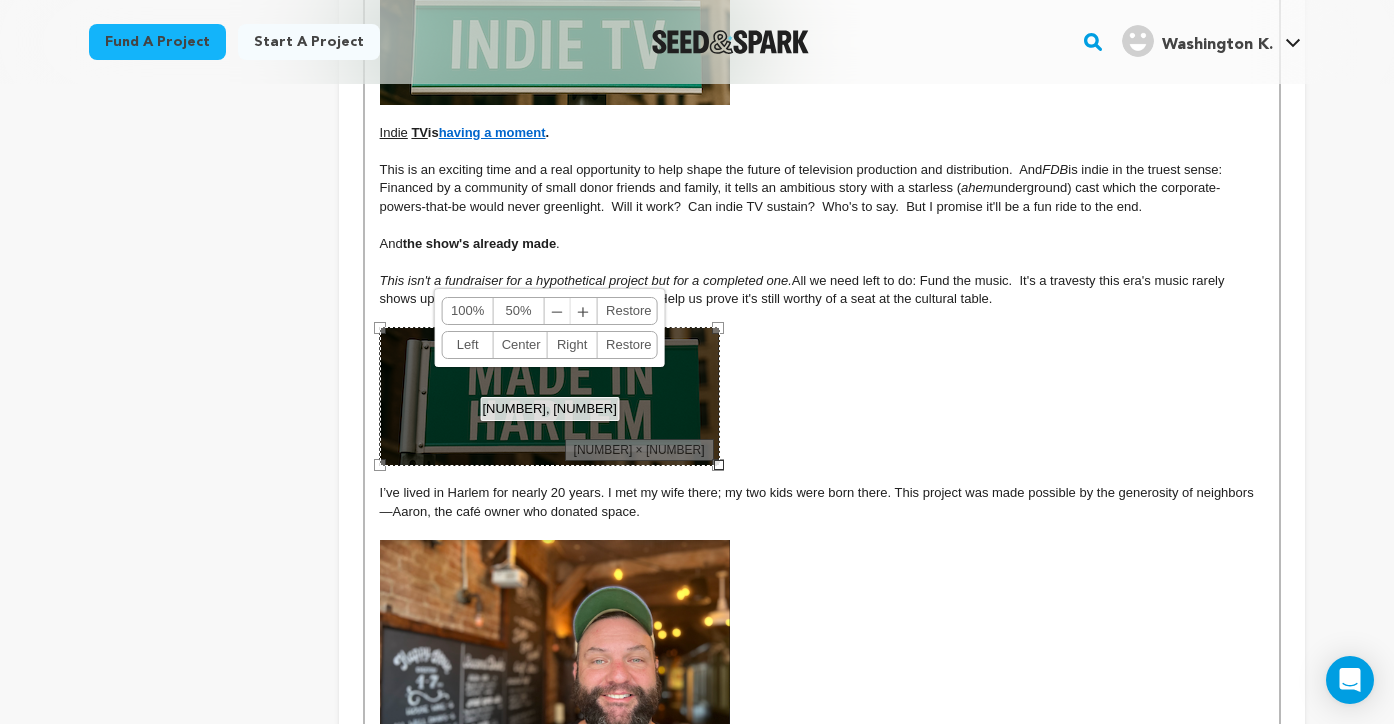 click on "Right" at bounding box center [572, 345] 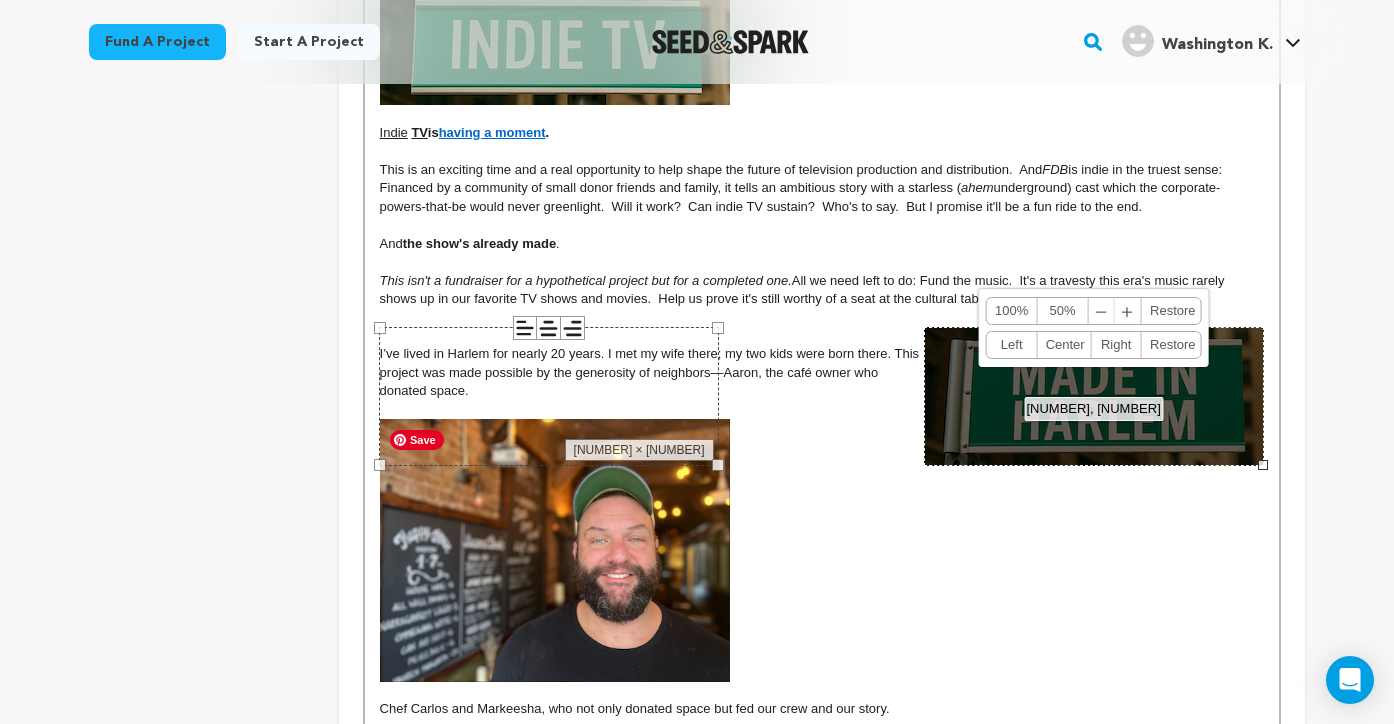 click at bounding box center [822, 550] 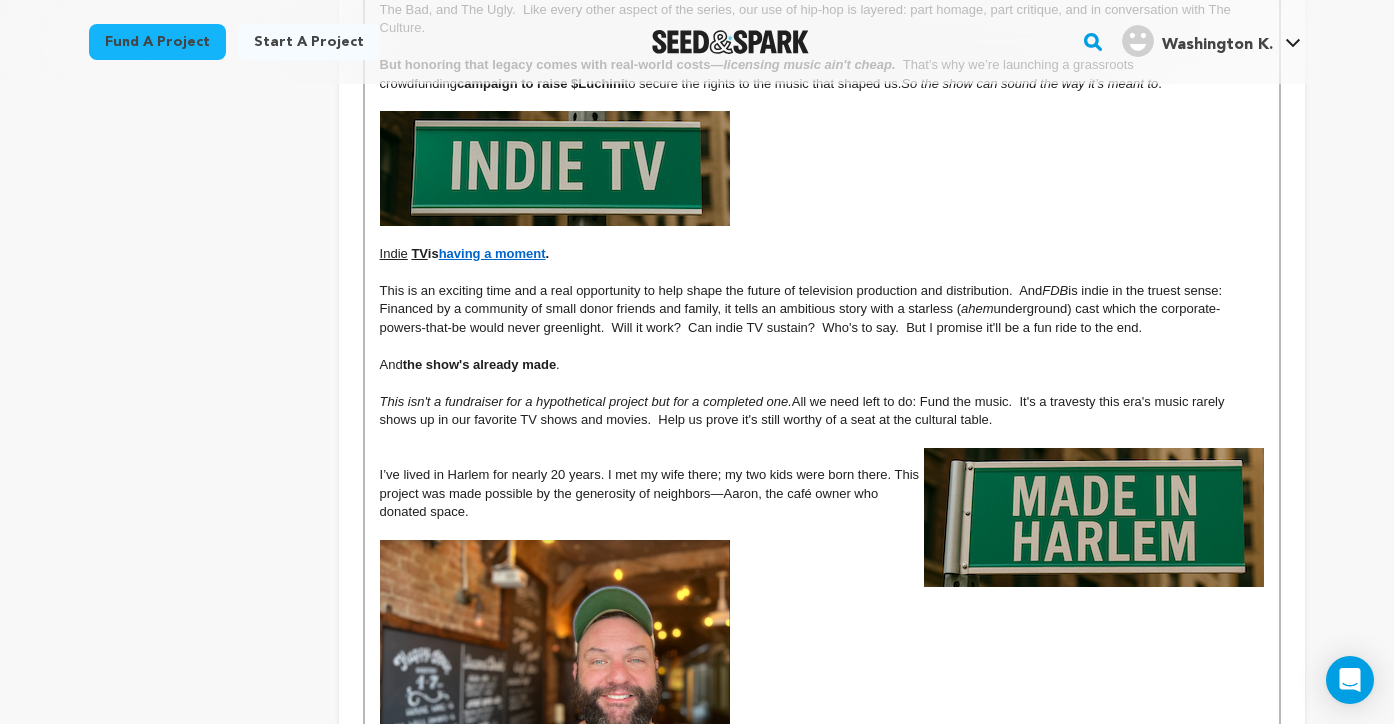 scroll, scrollTop: 999, scrollLeft: 0, axis: vertical 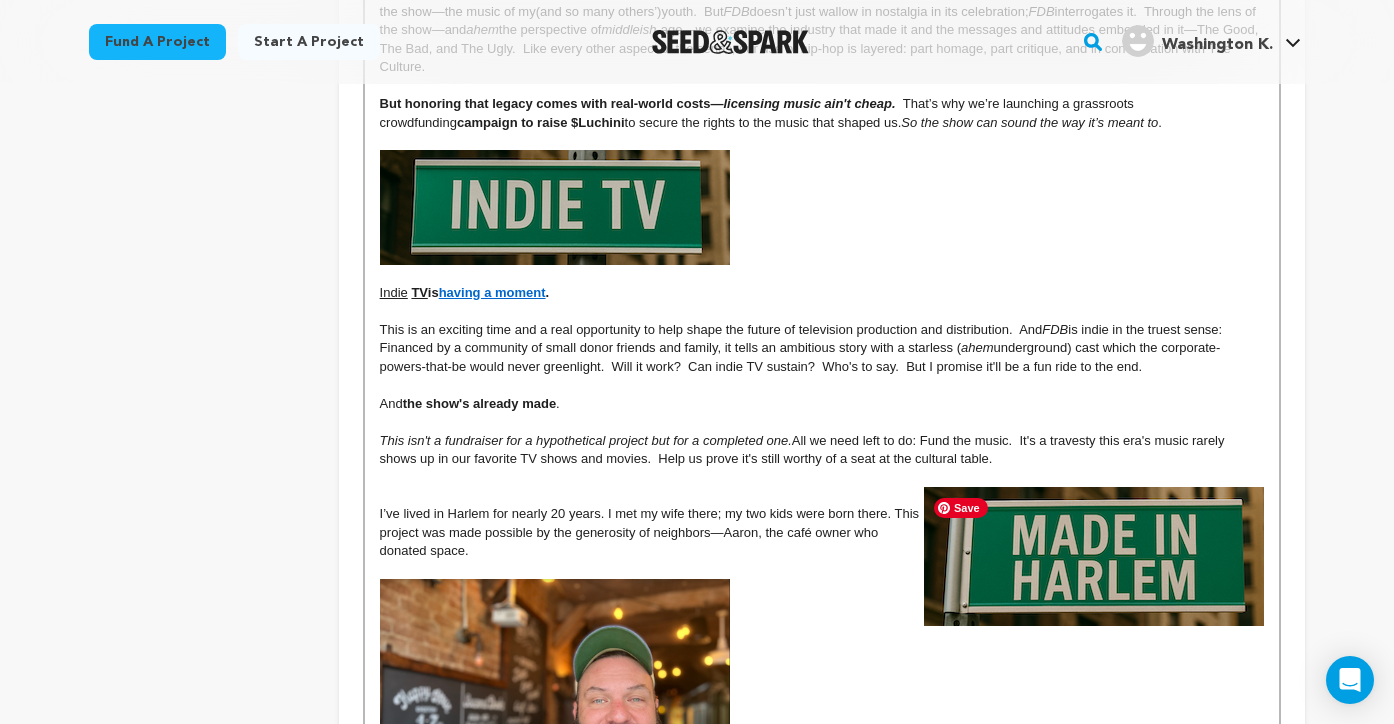 click at bounding box center [1094, 556] 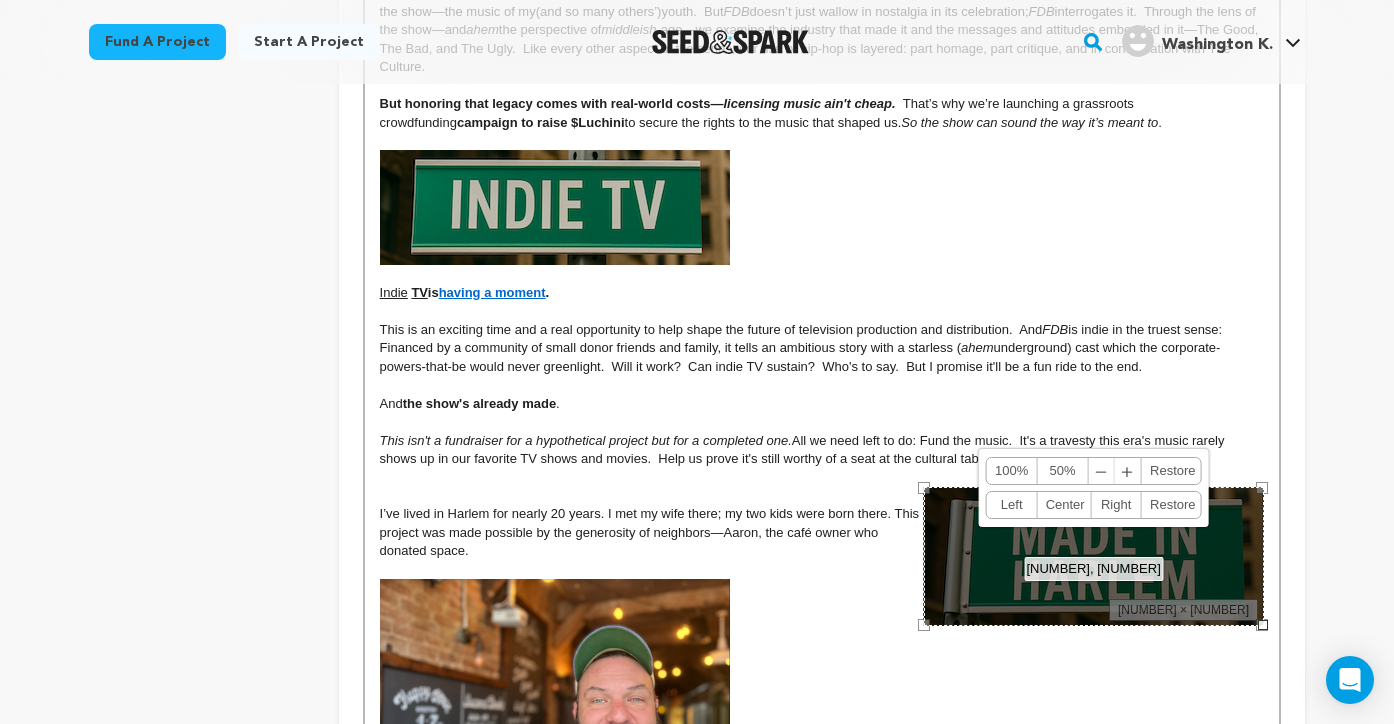 click on "Center" at bounding box center [1064, 505] 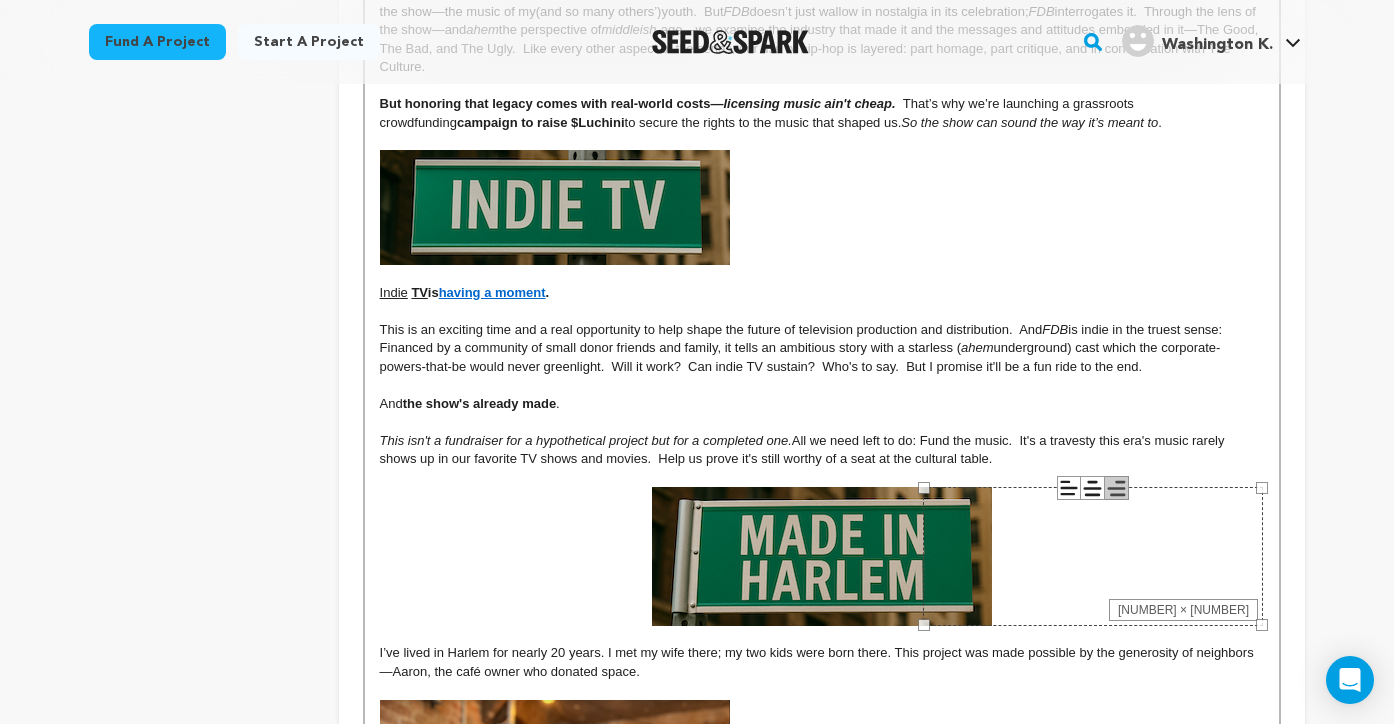 click at bounding box center (822, 556) 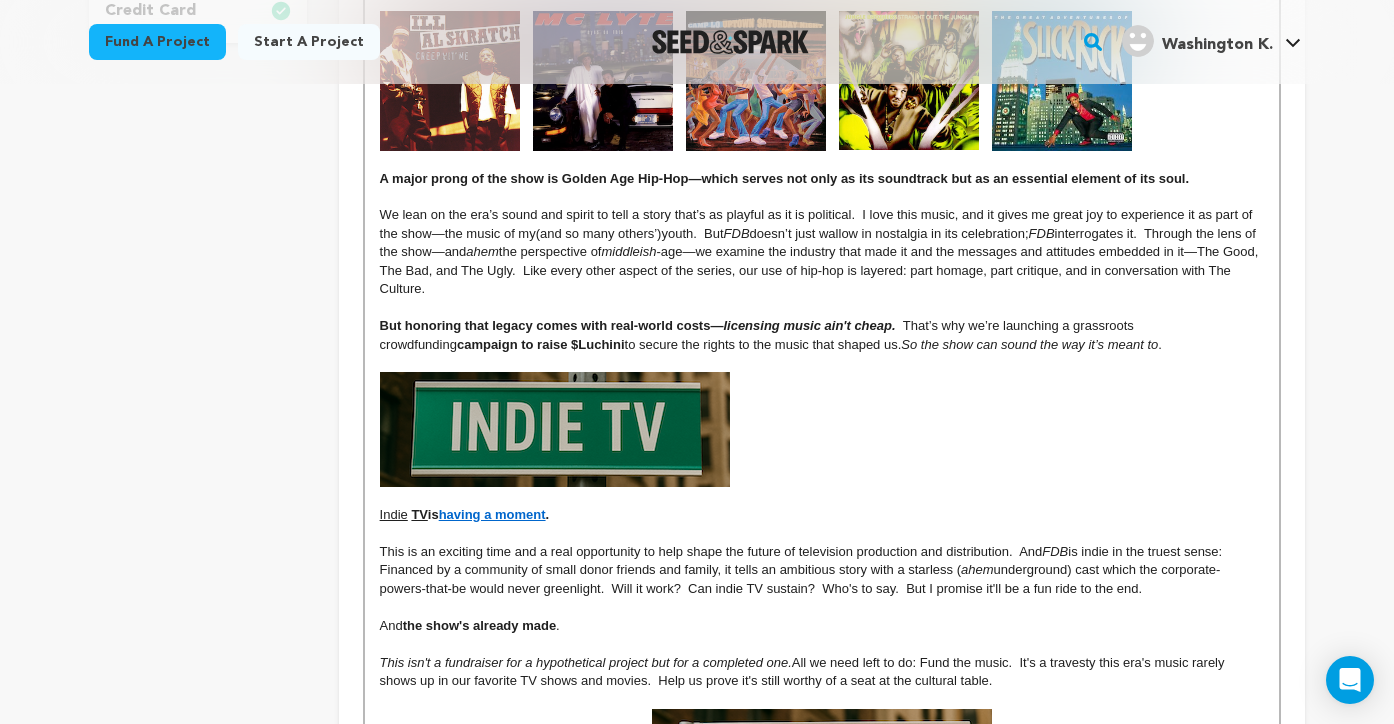 scroll, scrollTop: 778, scrollLeft: 0, axis: vertical 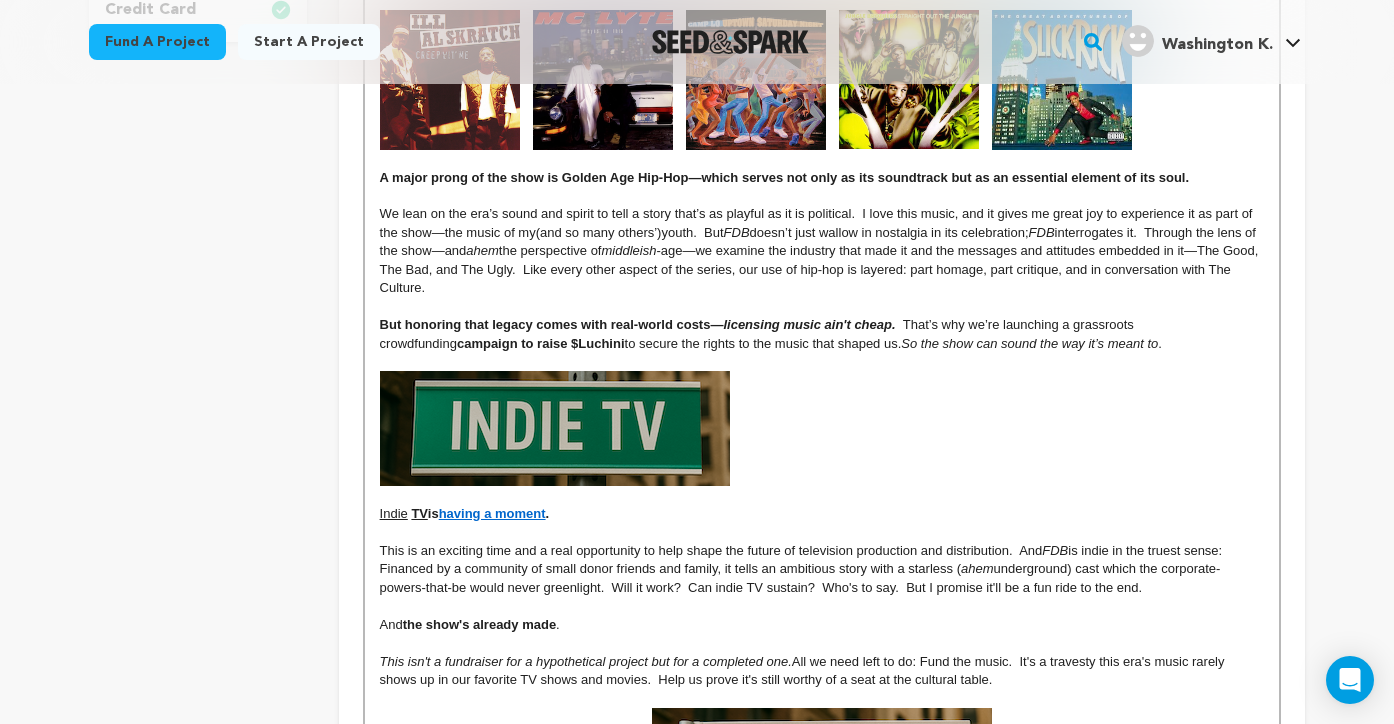 click at bounding box center (555, 428) 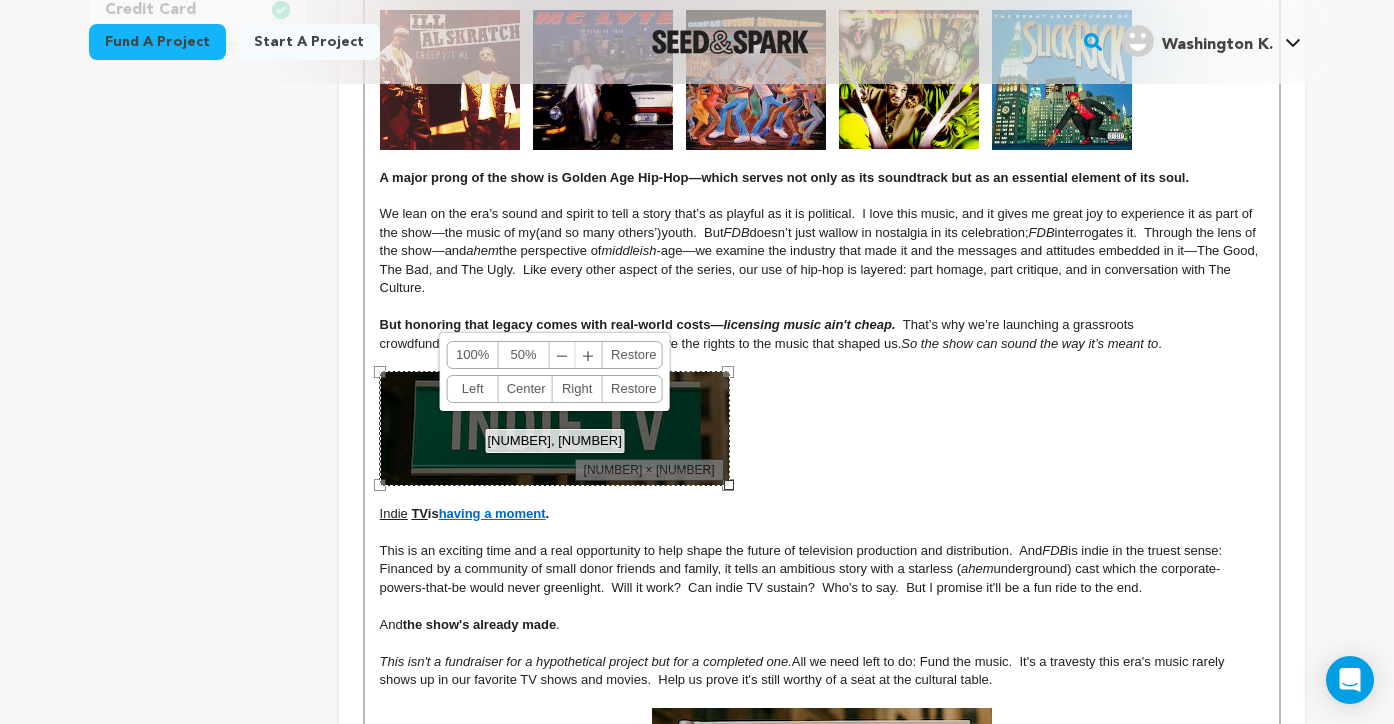 click on "Center" at bounding box center (525, 389) 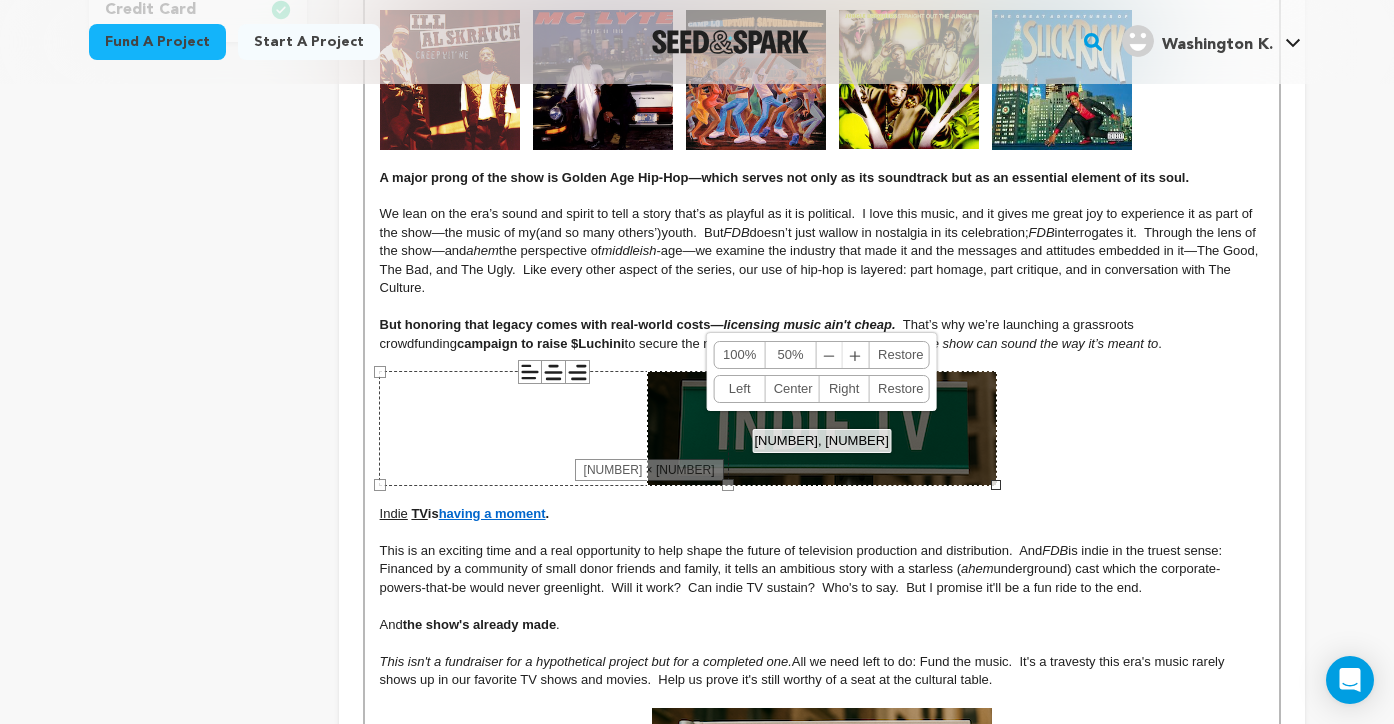 click on "350 × 115" at bounding box center [554, 428] 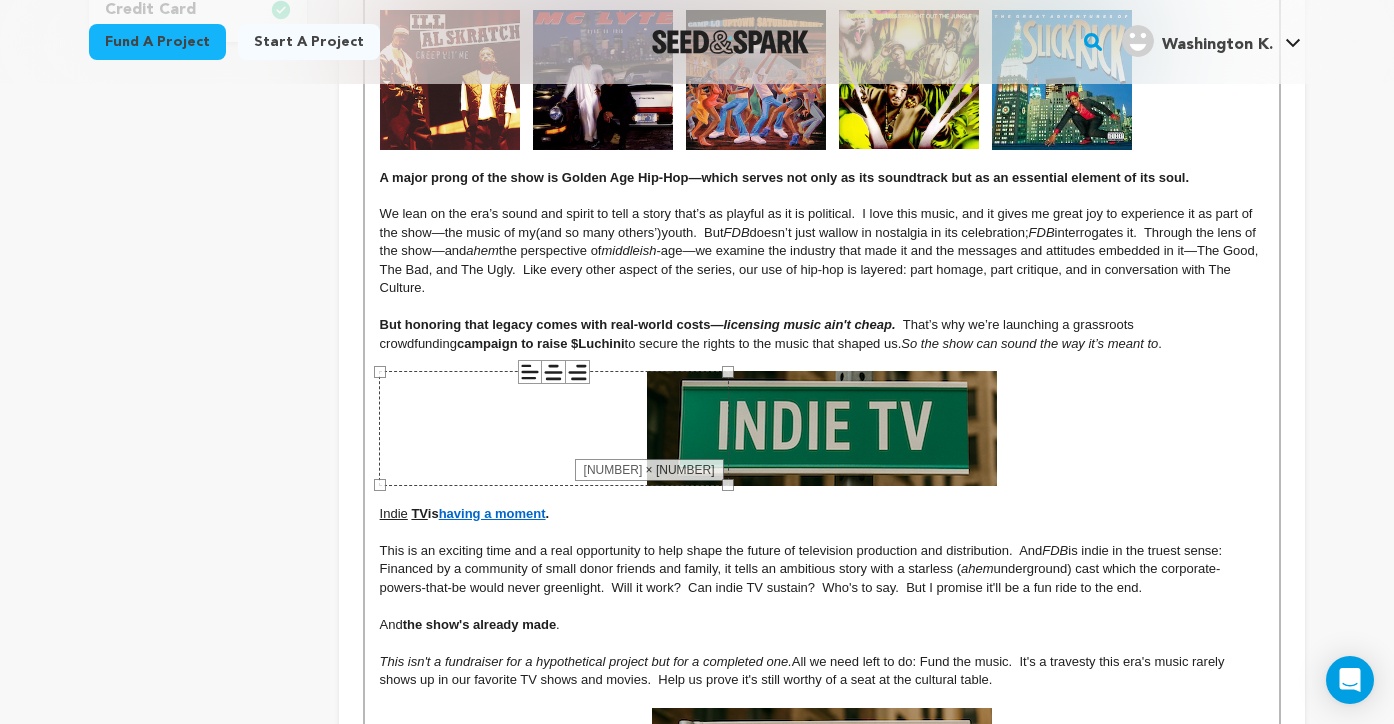 click at bounding box center [822, 606] 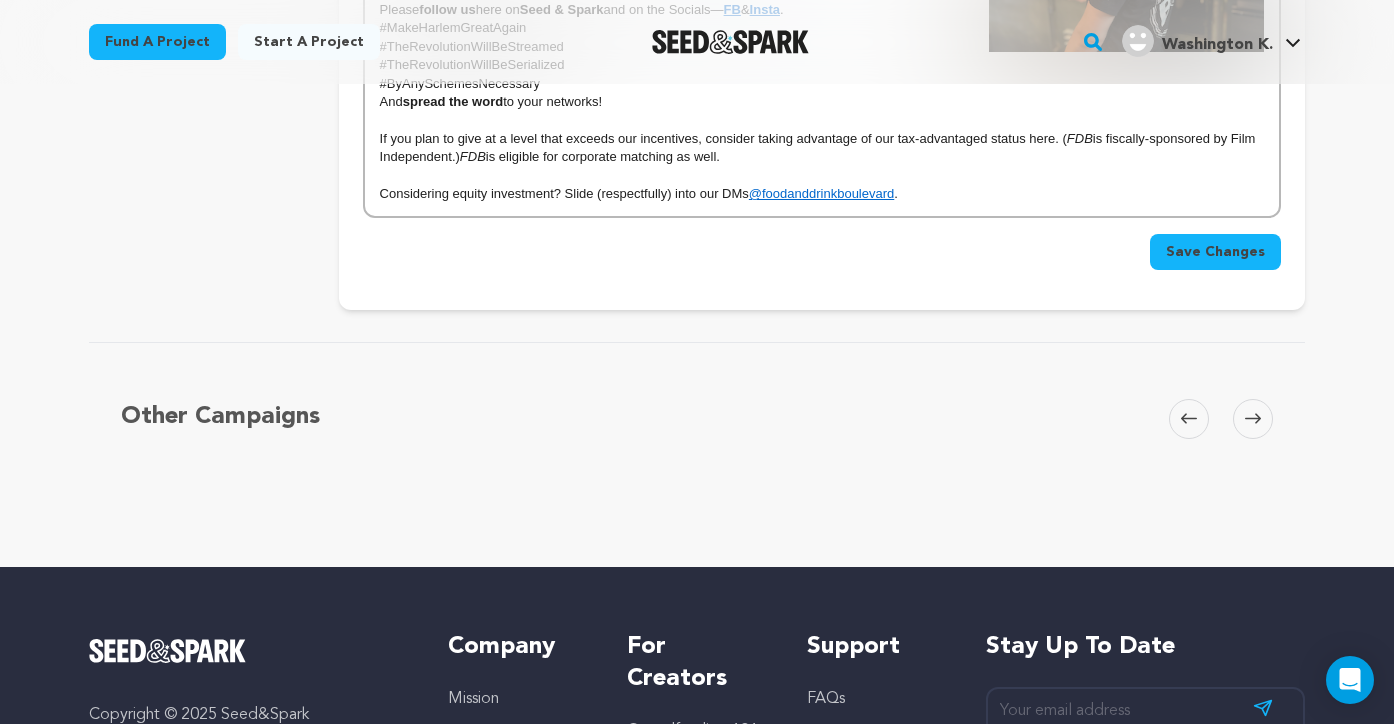 scroll, scrollTop: 2867, scrollLeft: 0, axis: vertical 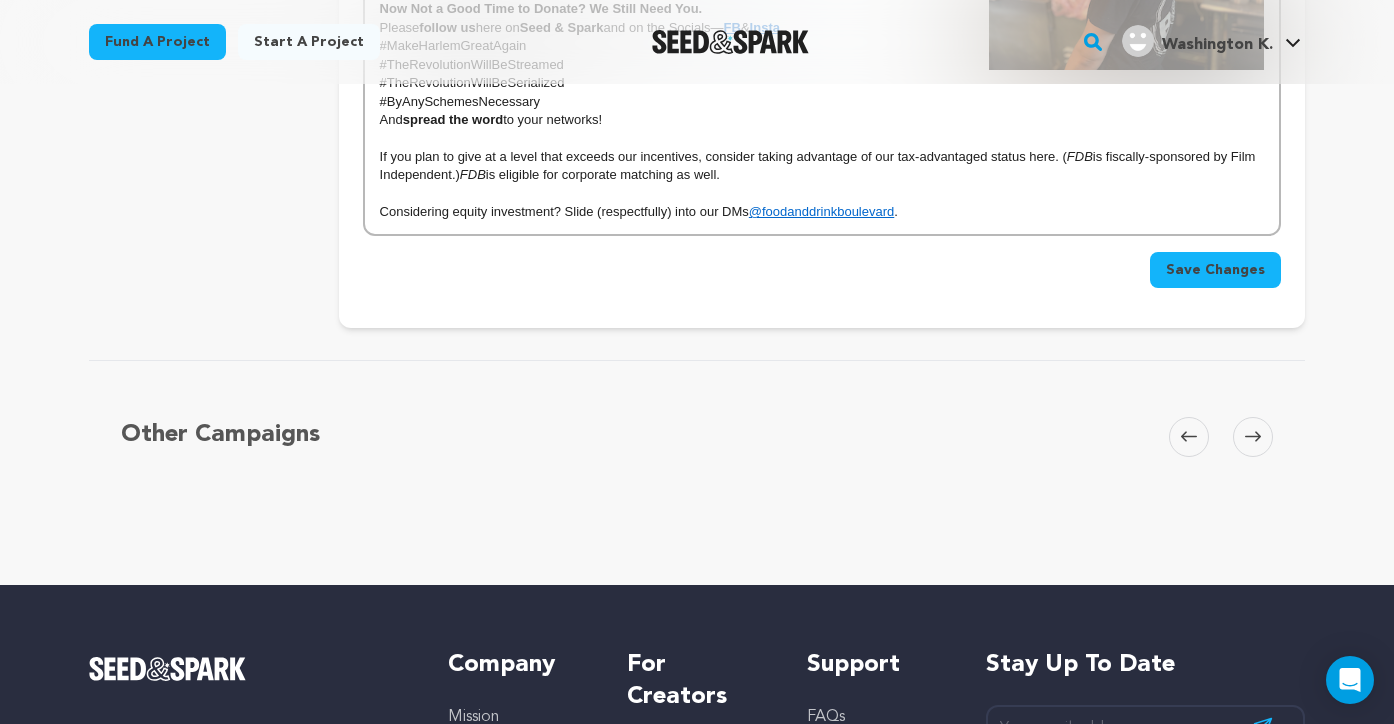 click on "Save Changes" at bounding box center (1215, 270) 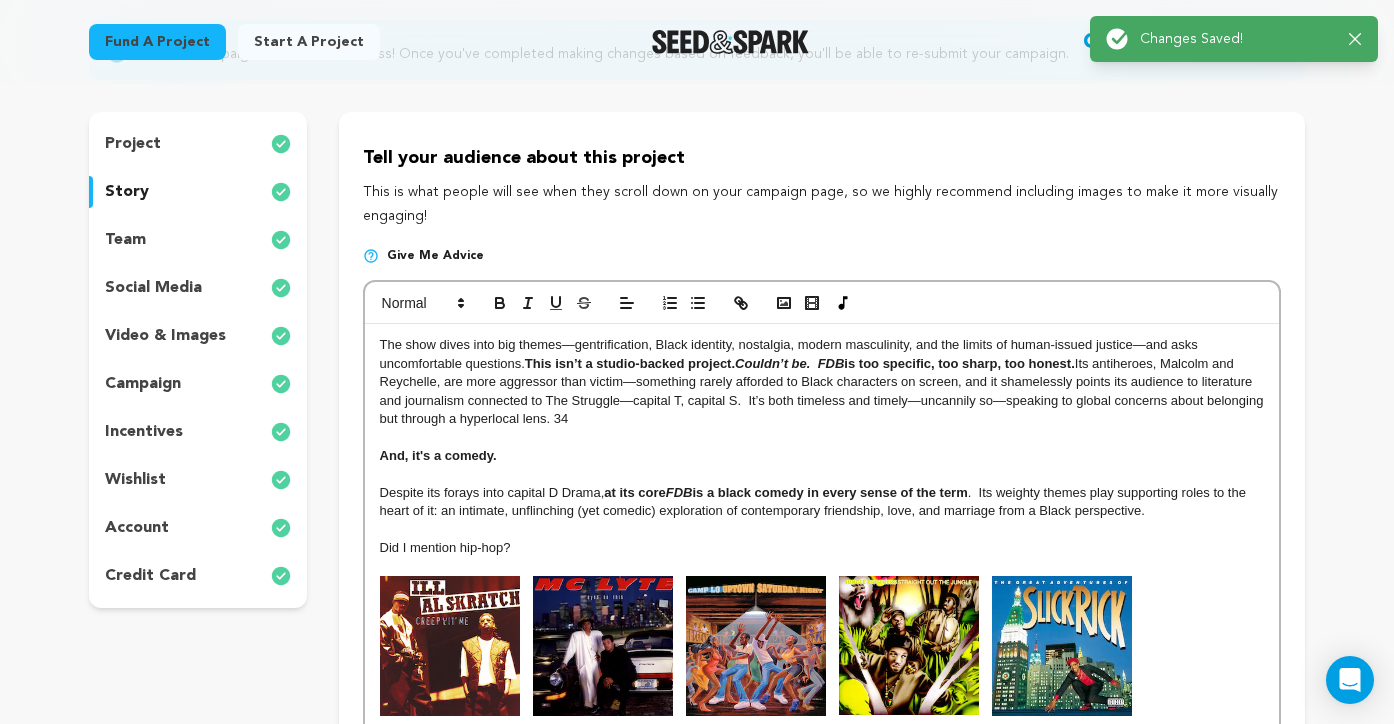 scroll, scrollTop: 0, scrollLeft: 0, axis: both 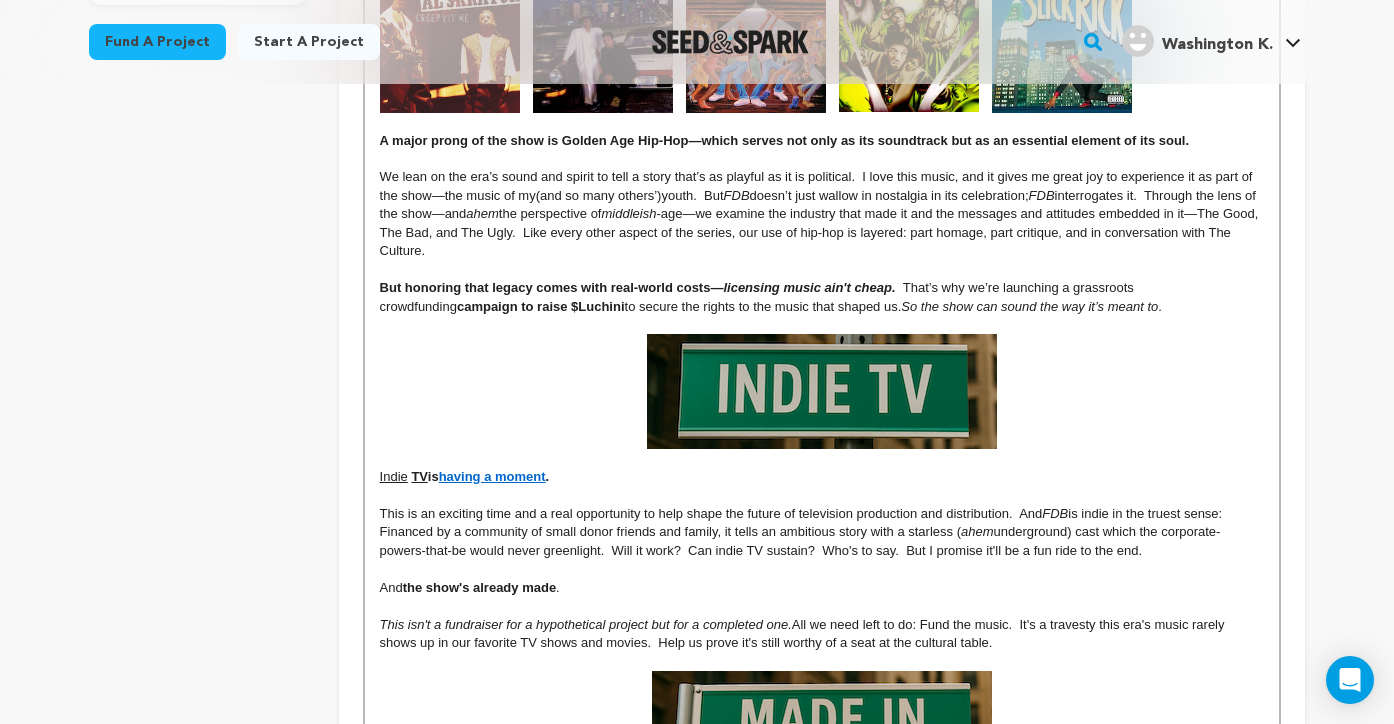 click at bounding box center [822, 391] 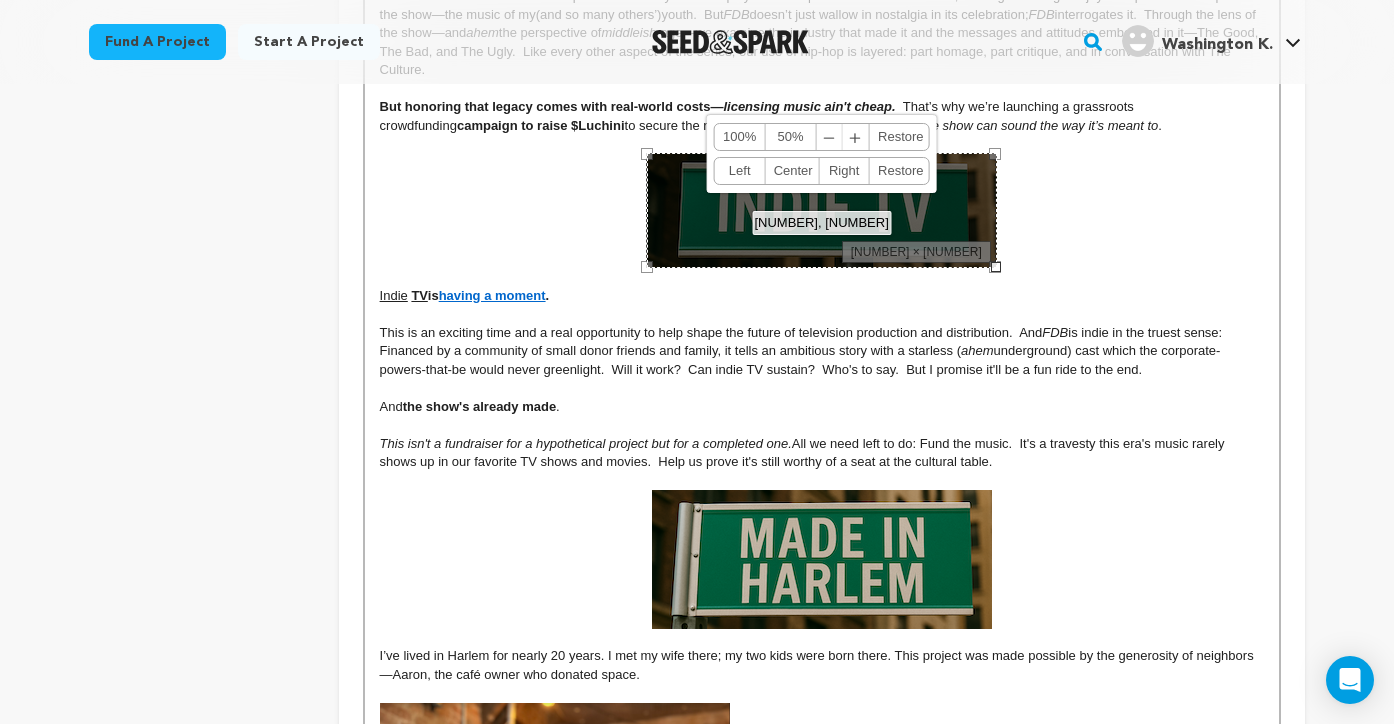 scroll, scrollTop: 999, scrollLeft: 0, axis: vertical 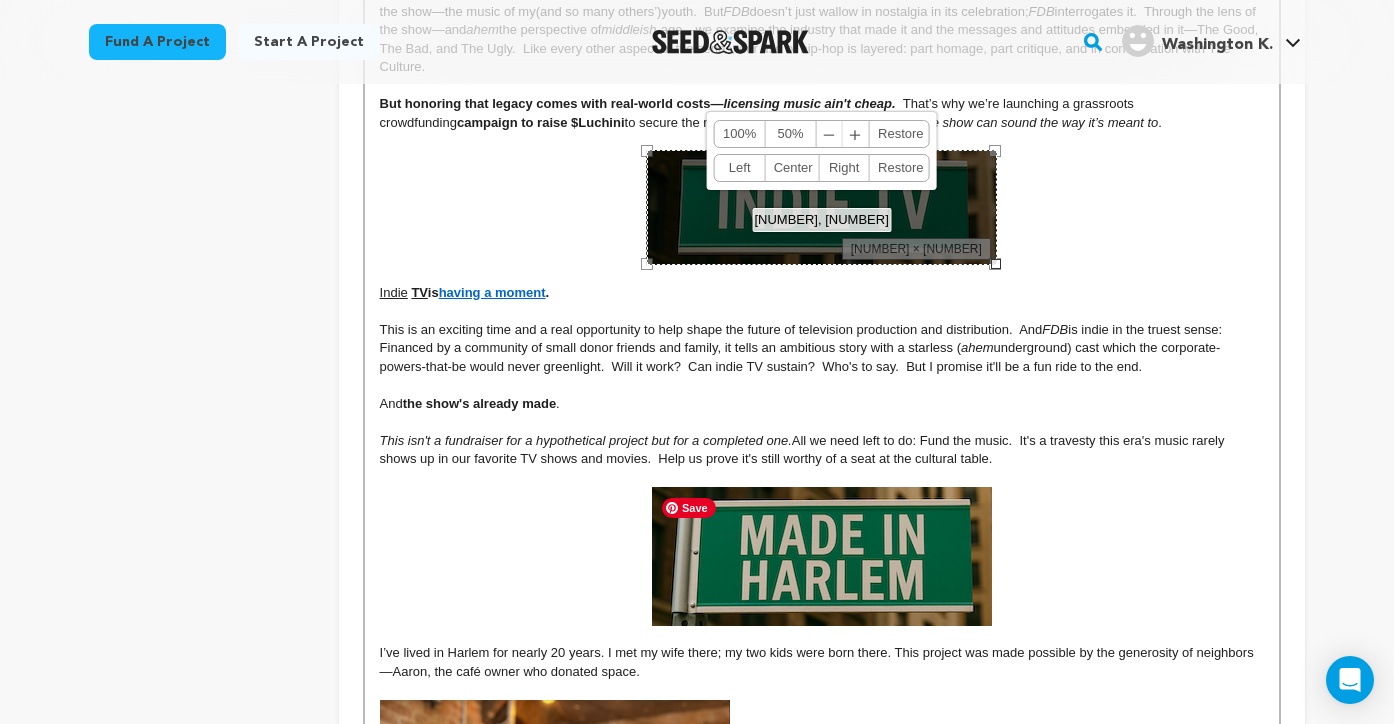click at bounding box center (822, 556) 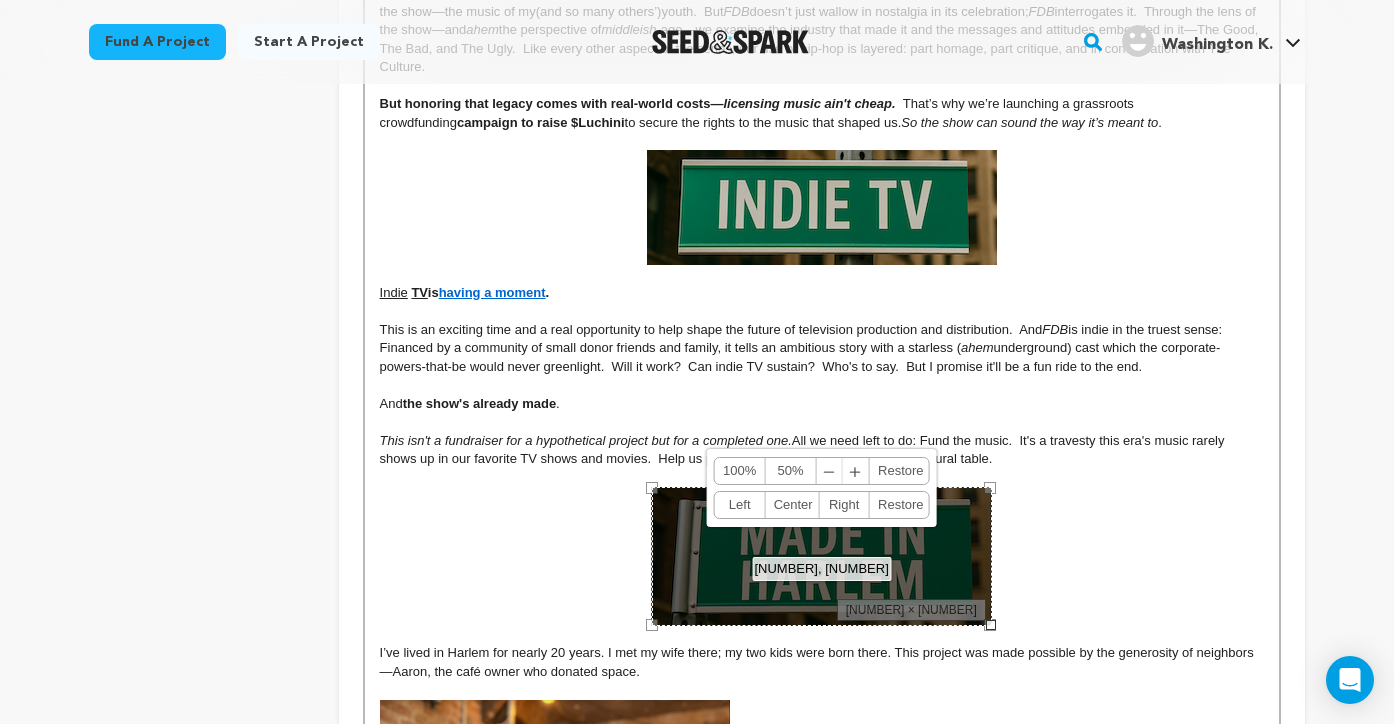 click at bounding box center [991, 625] 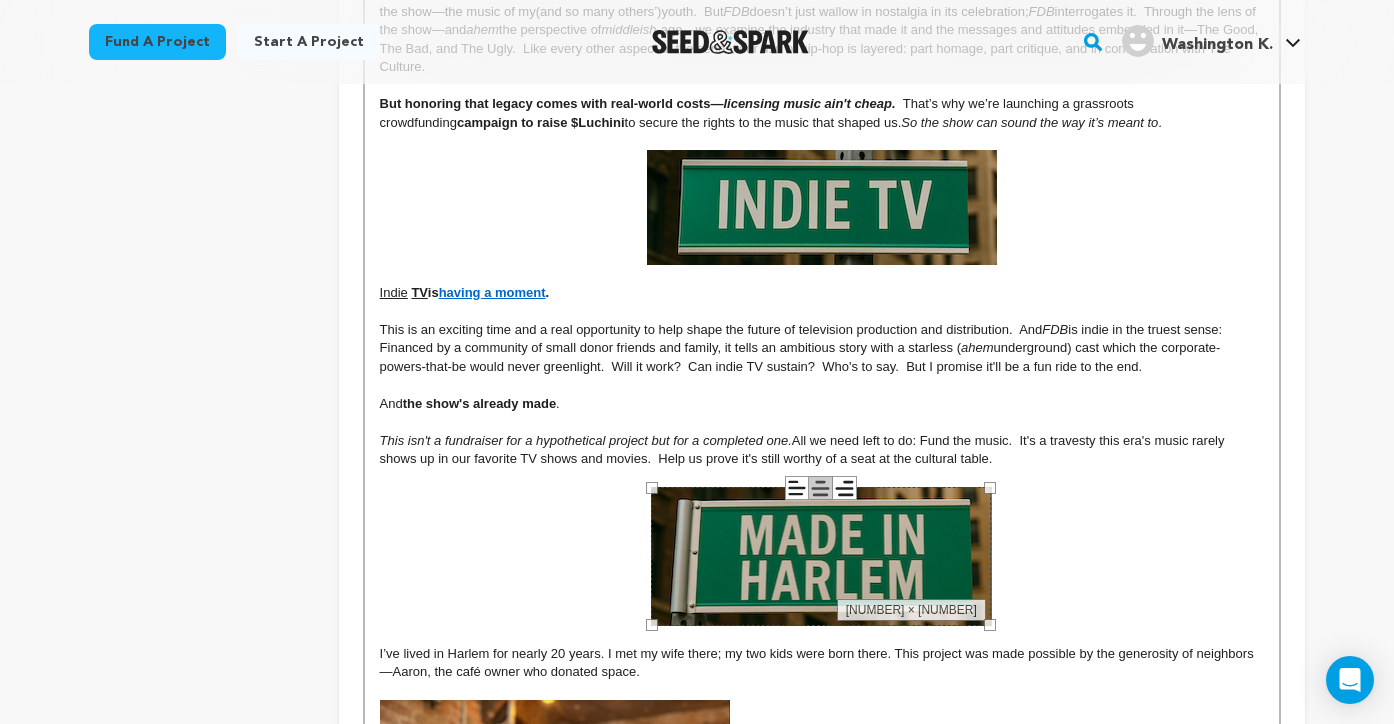 drag, startPoint x: 994, startPoint y: 567, endPoint x: 1021, endPoint y: 563, distance: 27.294687 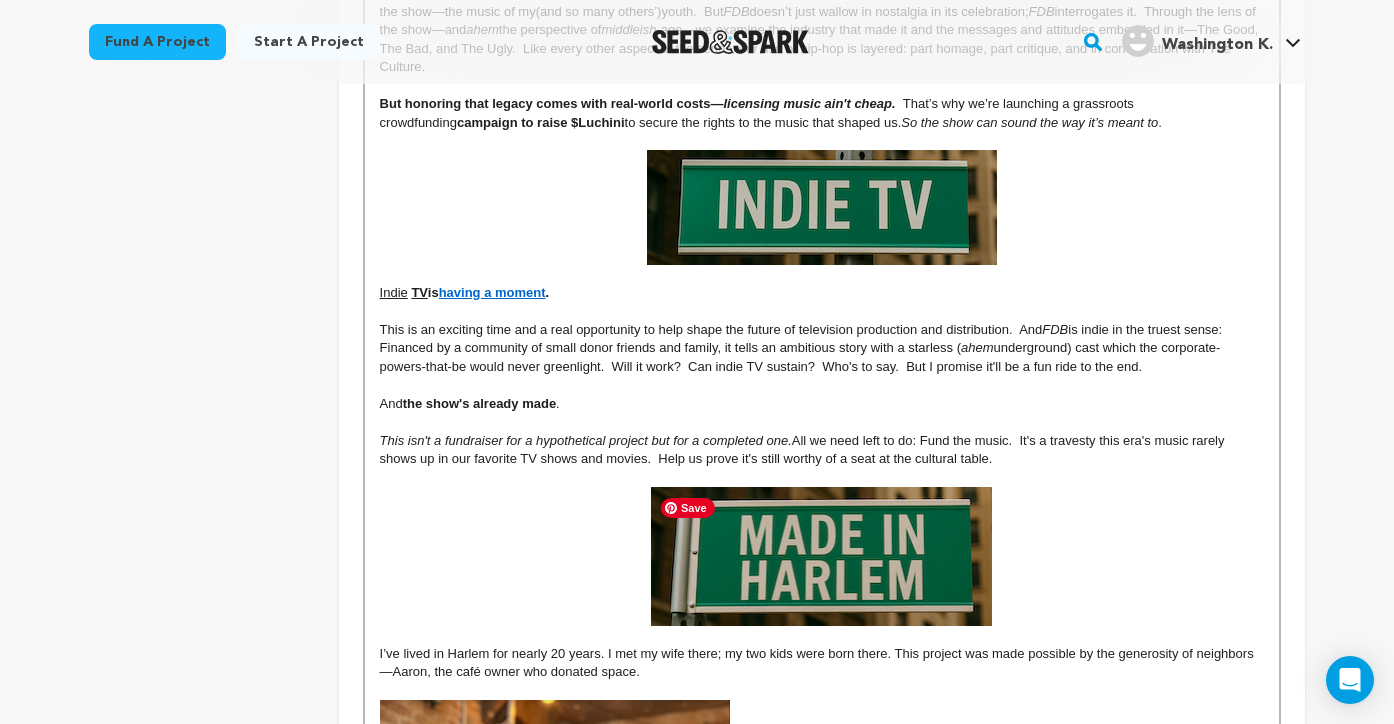 click at bounding box center [821, 556] 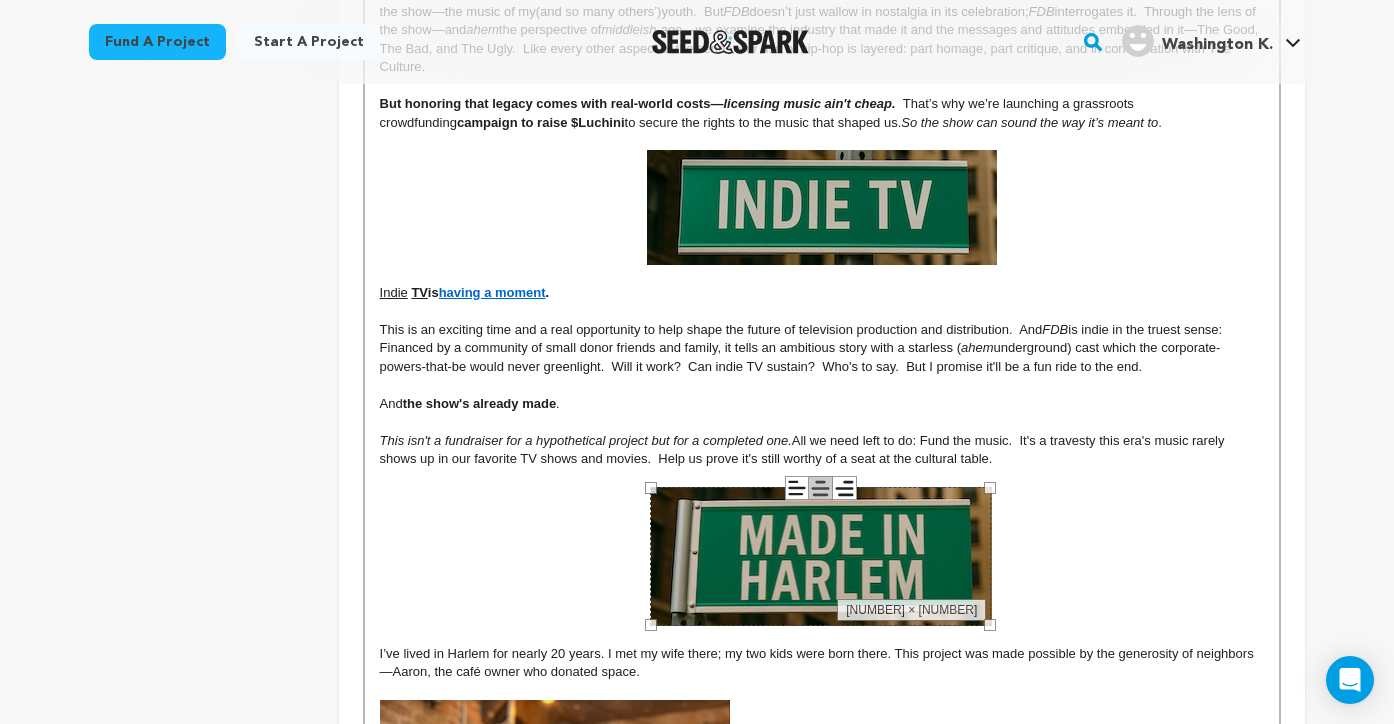 drag, startPoint x: 992, startPoint y: 558, endPoint x: 1017, endPoint y: 558, distance: 25 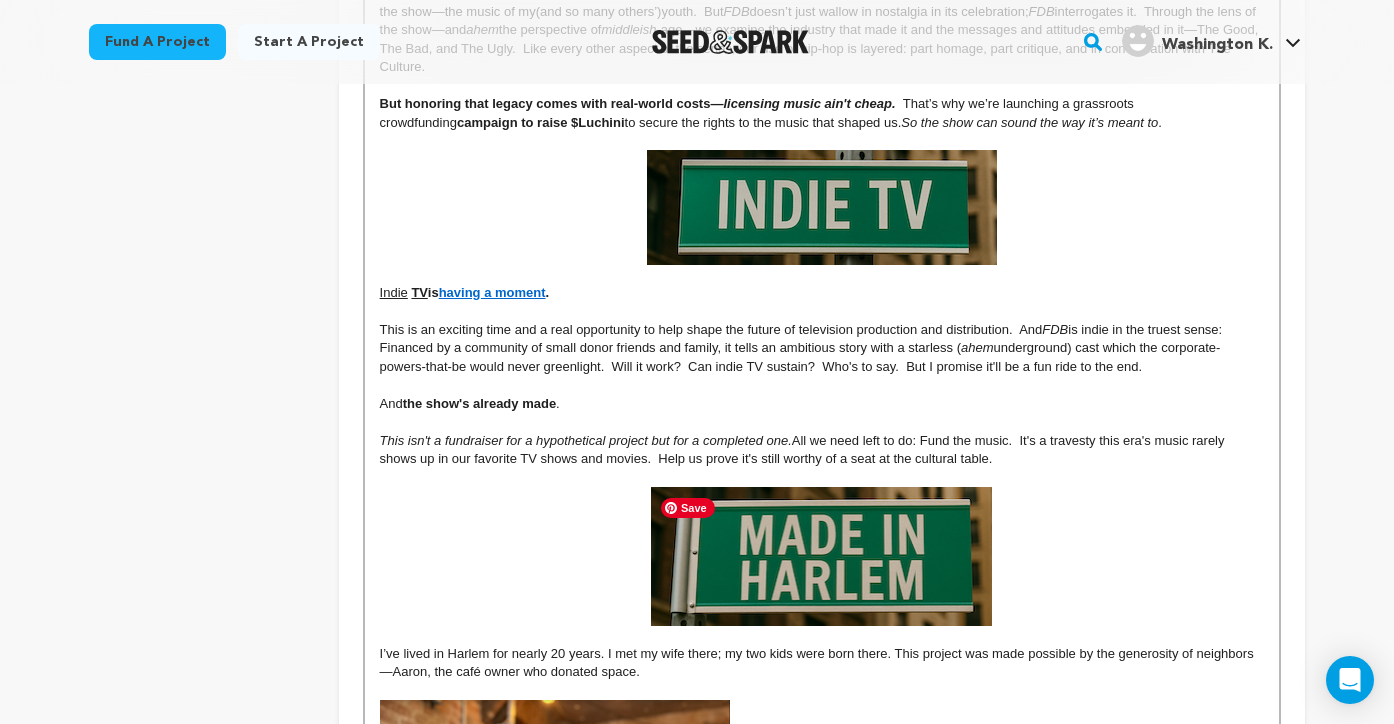 click at bounding box center [821, 556] 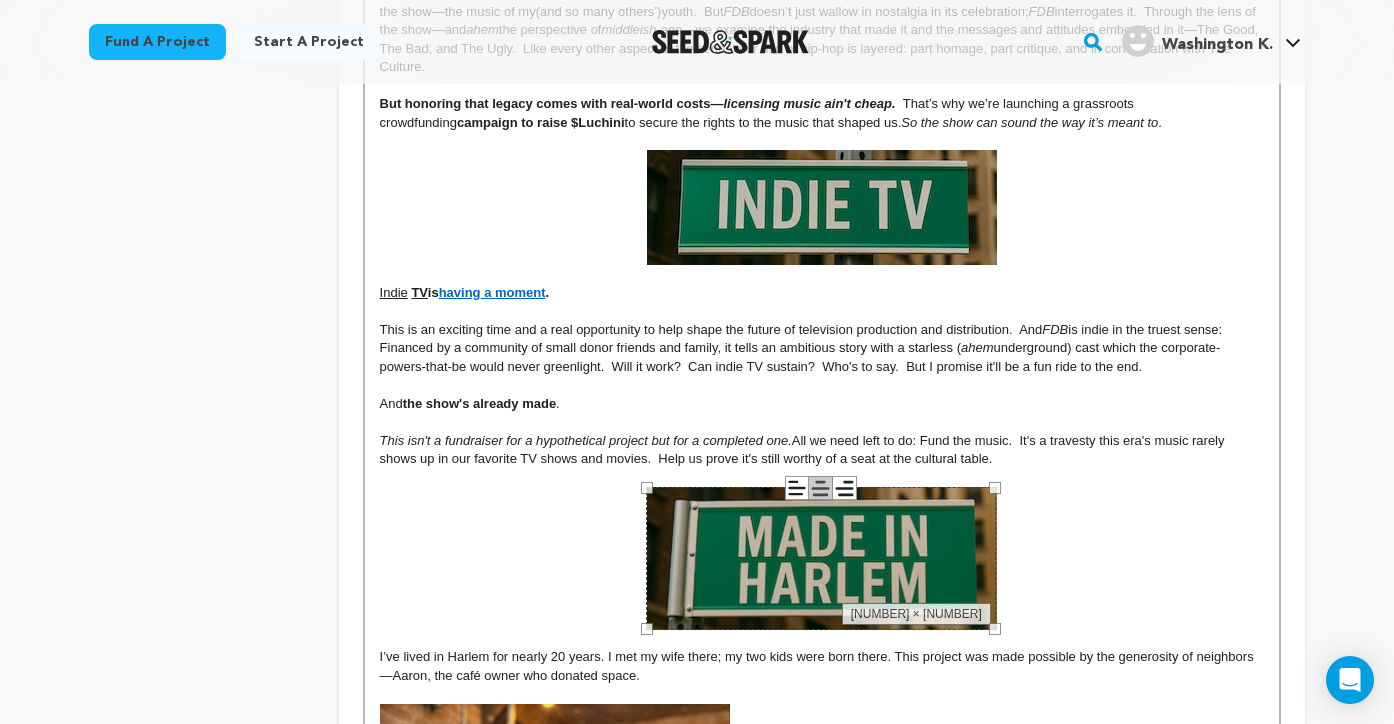 click on "The show dives into big themes—gentrification, Black identity, nostalgia, modern masculinity, and the limits of human-issued justice—and asks uncomfortable questions.   This isn’t a studio-backed project.   Couldn’t be.    FDB  is too specific, too sharp, too honest.   Its antiheroes, Malcolm and Reychelle, are more aggressor than victim—something rarely afforded to Black characters on screen, and it shamelessly points its audience to literature and journalism connected to The Struggle—capital T, capital S.  It’s both timeless and timely—uncannily so—speaking to global concerns about belonging but through a hyperlocal lens. 34 And, it's a comedy. Despite its forays into capital D Drama,  at its core  FDB  is a black comedy in every sense of the term .  Its weighty themes play supporting roles to the heart of it: an intimate, unflinching (yet comedic) exploration of contemporary friendship, love, and marriage from a Black perspective. Did I mention hip-hop? —t he music of my  ( )  FDB" at bounding box center [822, 821] 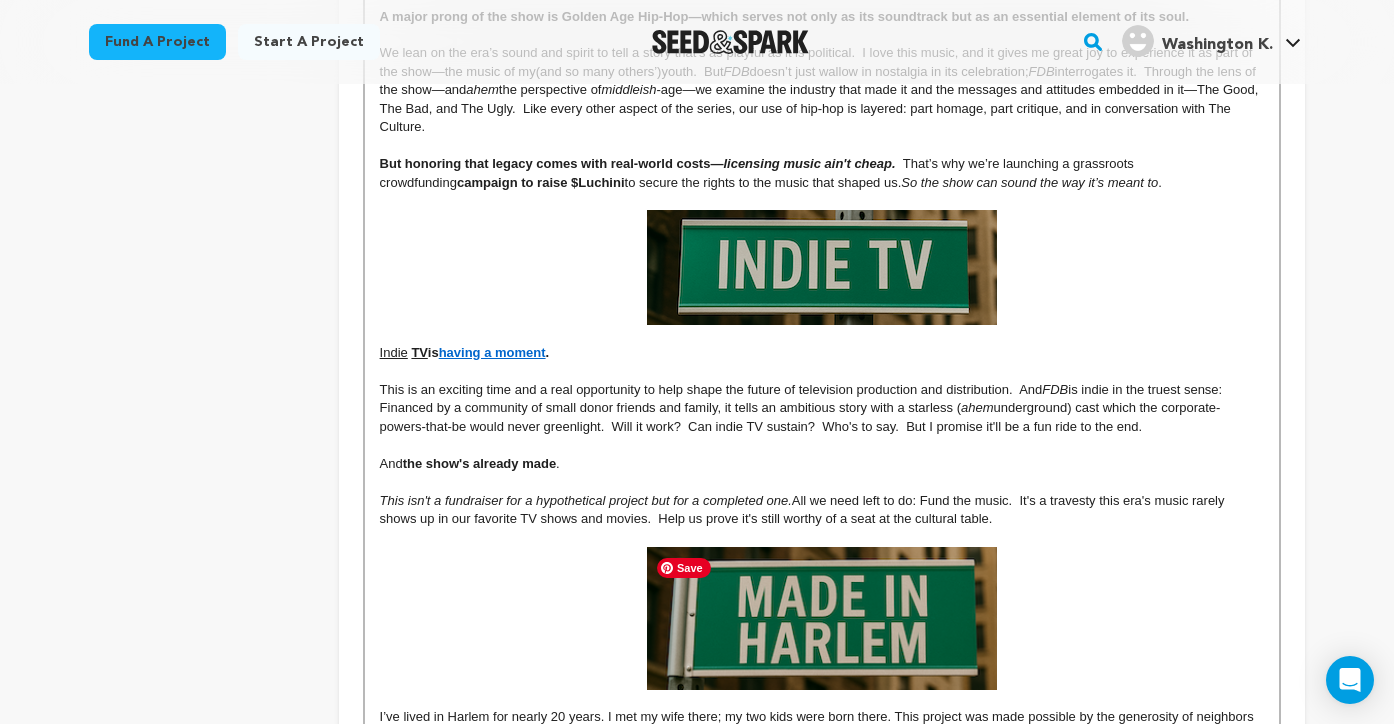 scroll, scrollTop: 937, scrollLeft: 0, axis: vertical 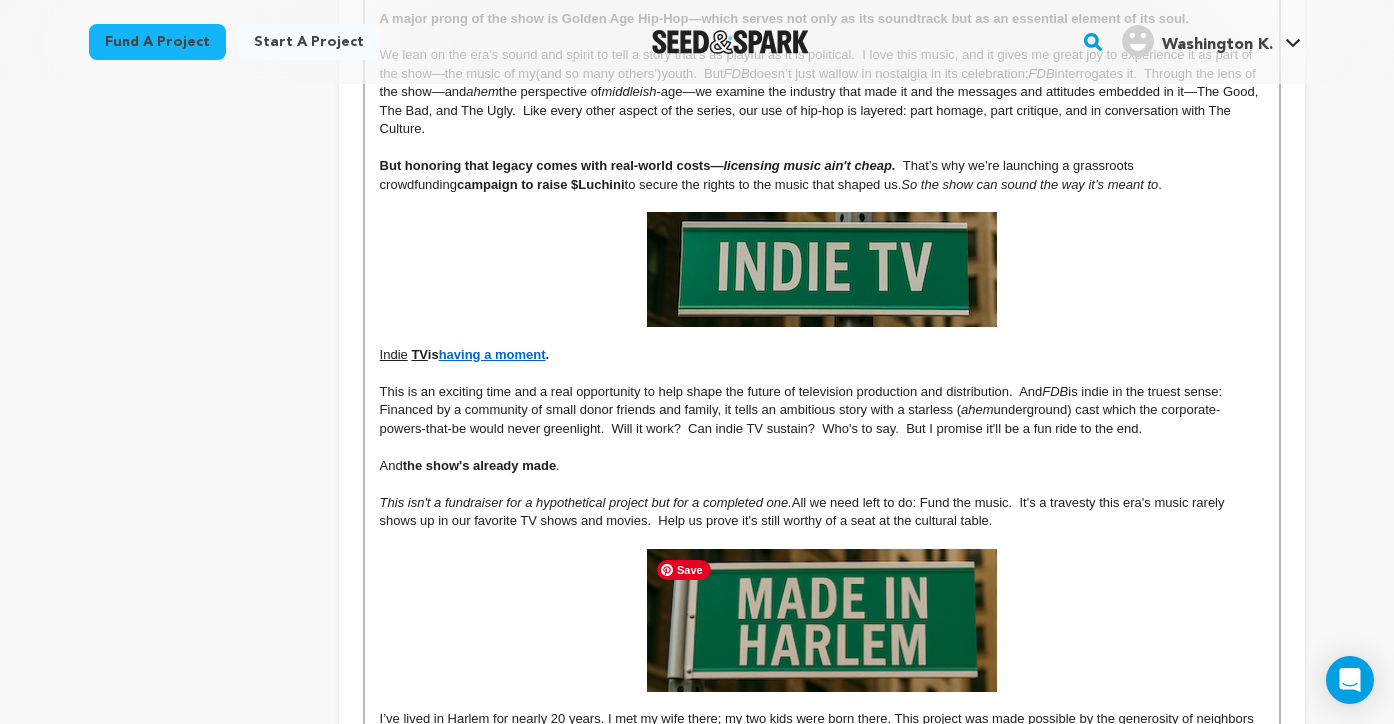 click at bounding box center (822, 620) 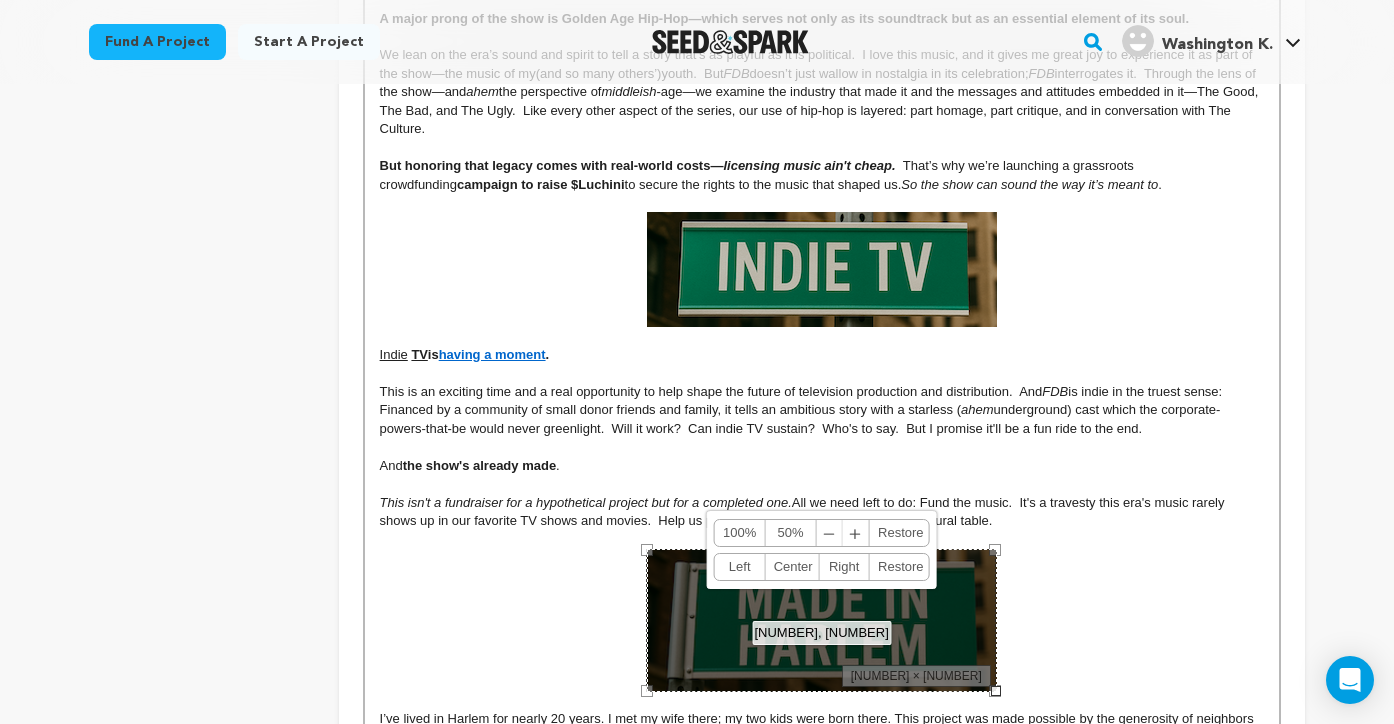 click on "50%" at bounding box center [791, 533] 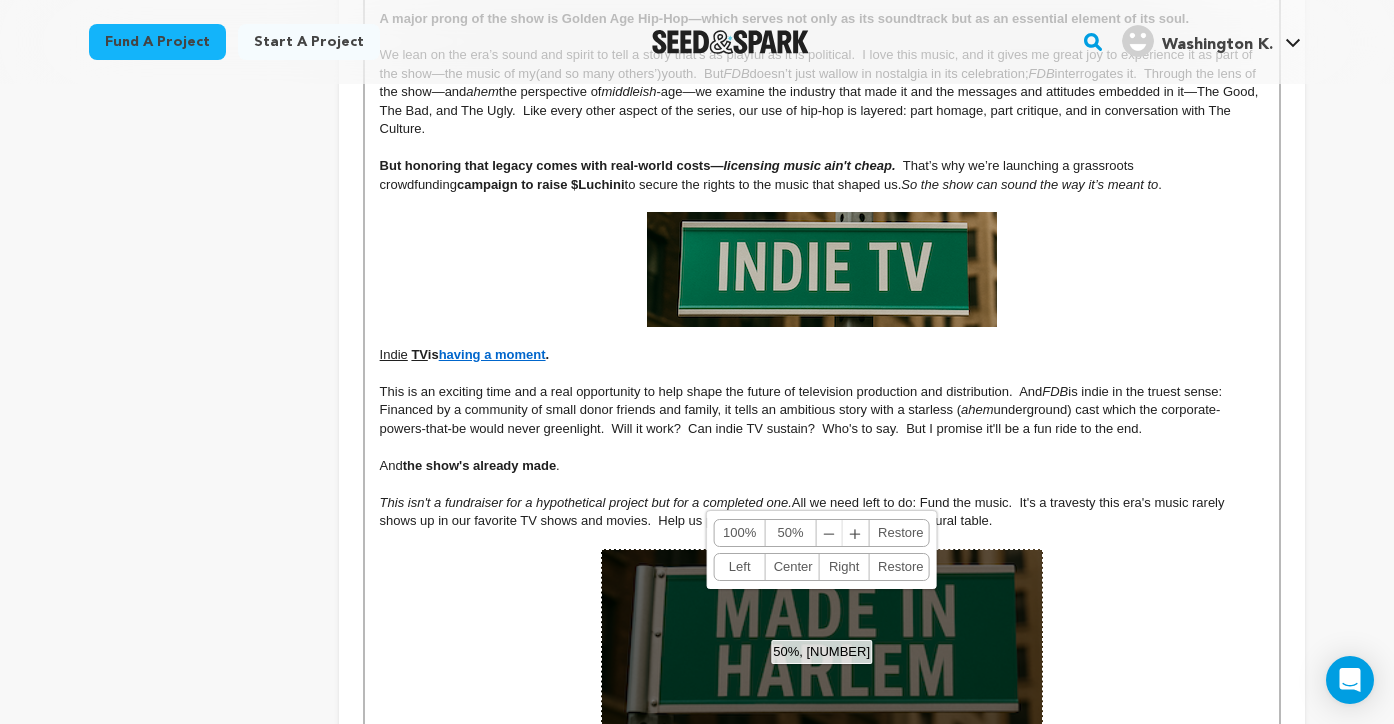 click at bounding box center (822, 639) 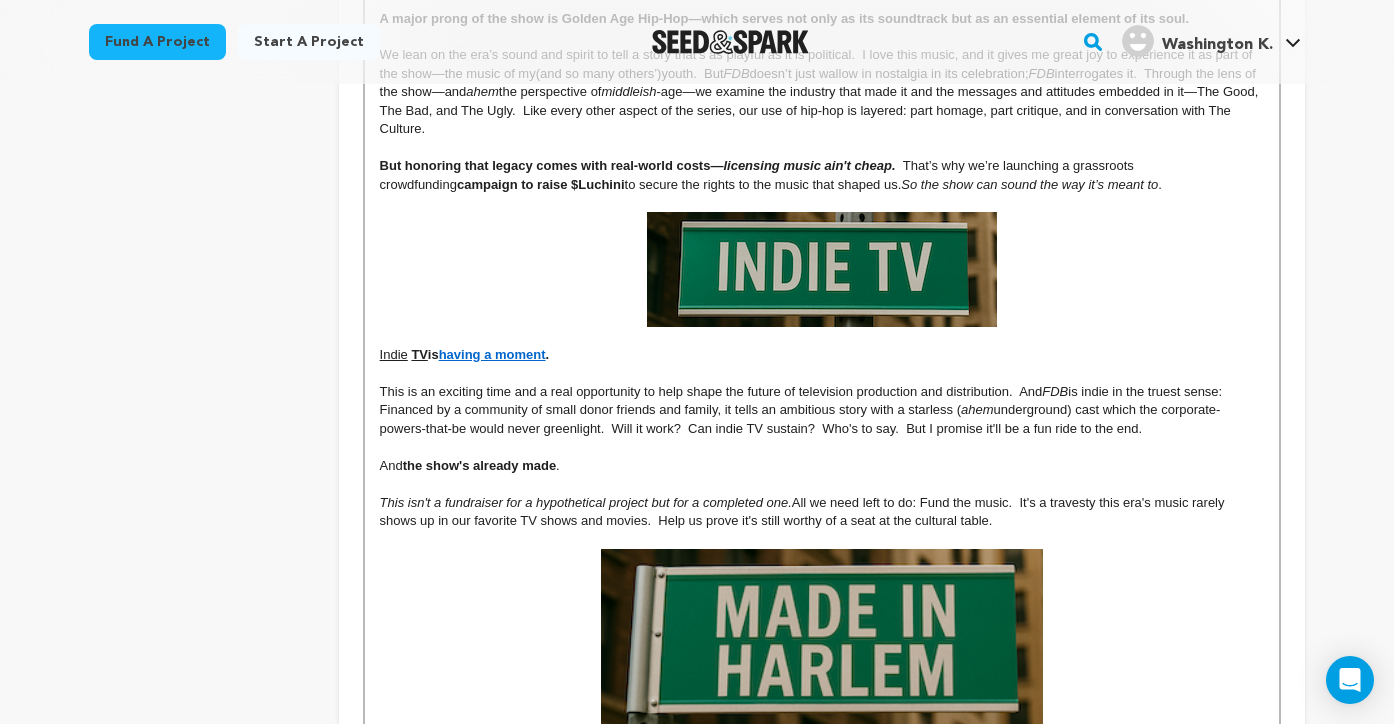 click at bounding box center (822, 639) 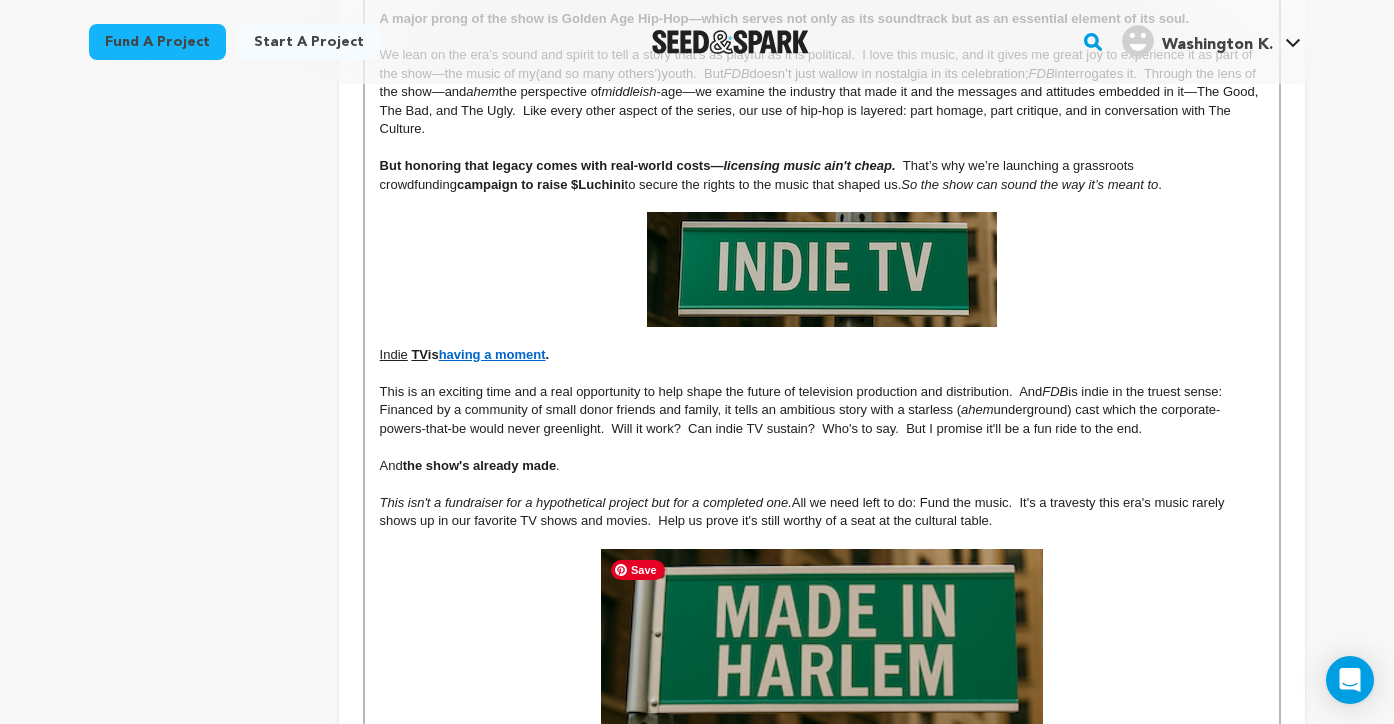 click at bounding box center (822, 639) 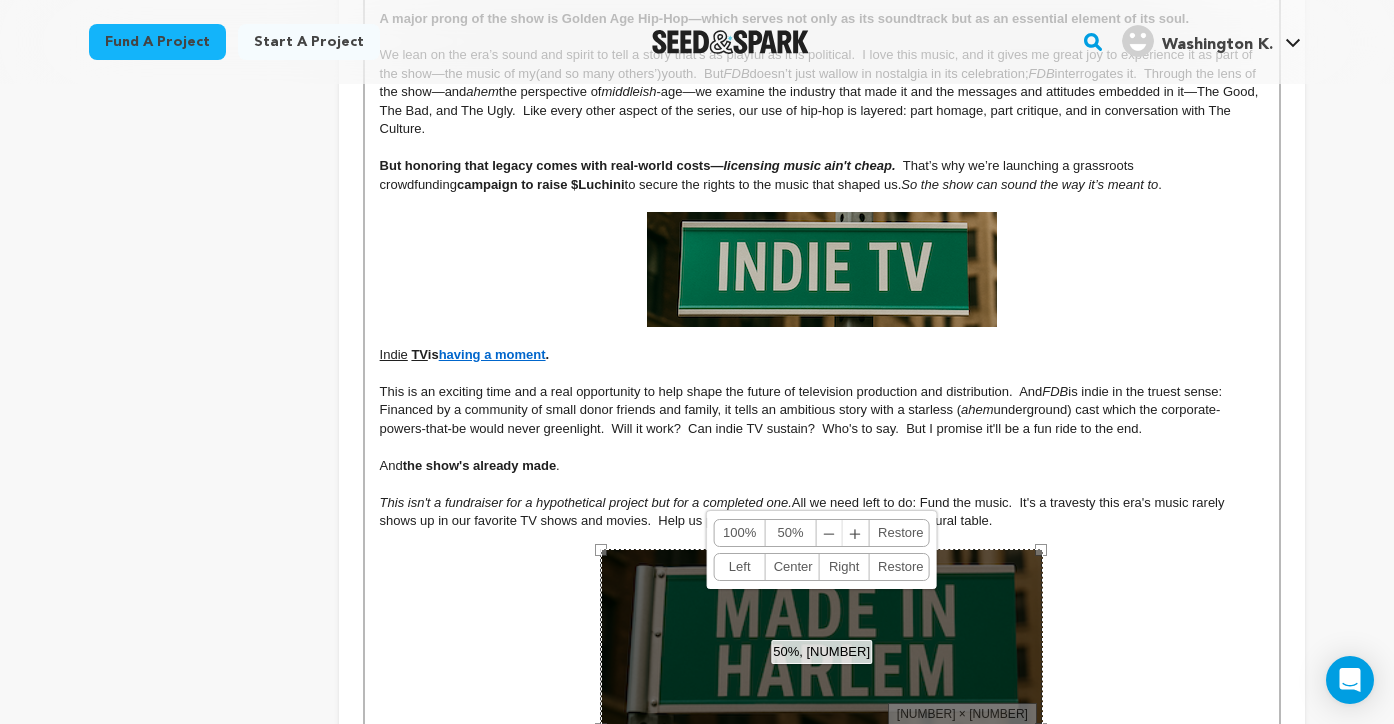 click on "50%" at bounding box center (791, 533) 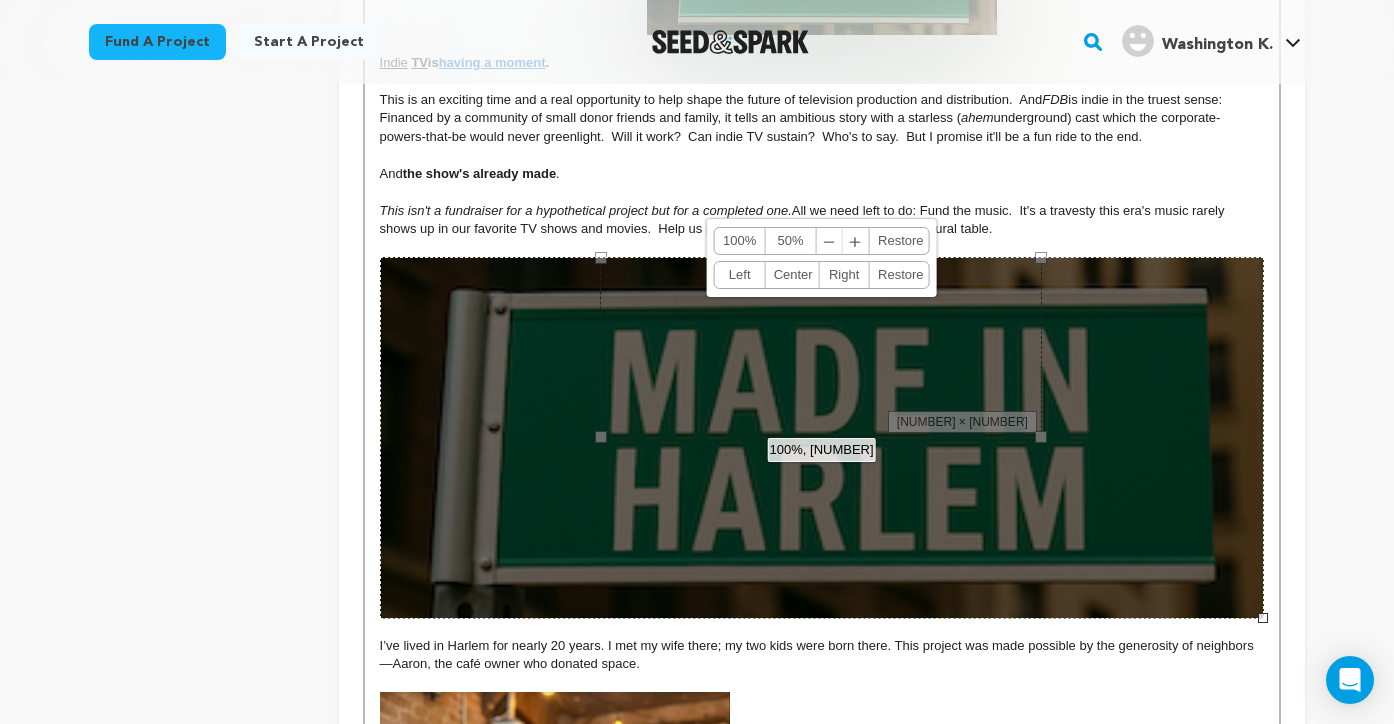 scroll, scrollTop: 1232, scrollLeft: 0, axis: vertical 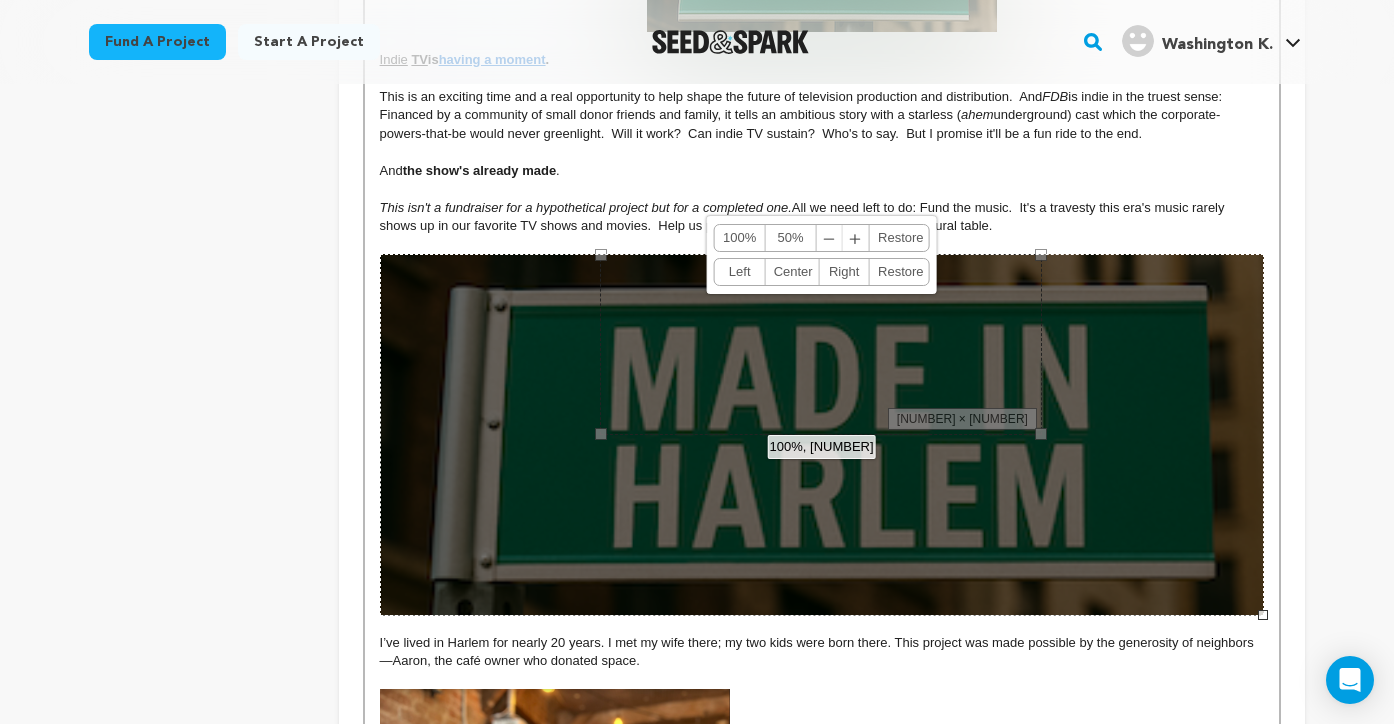click on "100%, 362
100%
50%
﹣
﹢
Restore
Left
Center
Right
Restore" at bounding box center [822, 435] 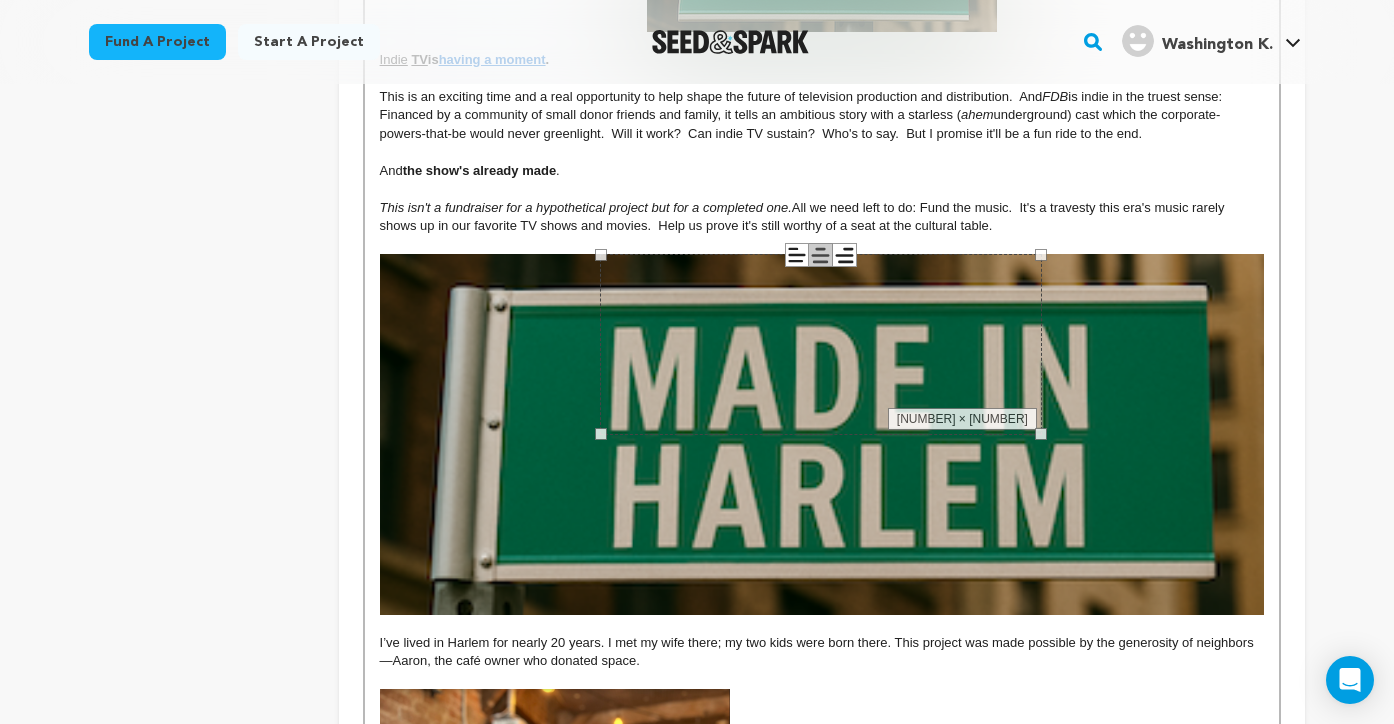 click on "I’ve lived in Harlem for nearly 20 years. I met my wife there; my two kids were born there. This project was made possible by the generosity of neighbors—Aaron, the café owner who donated space." at bounding box center (822, 652) 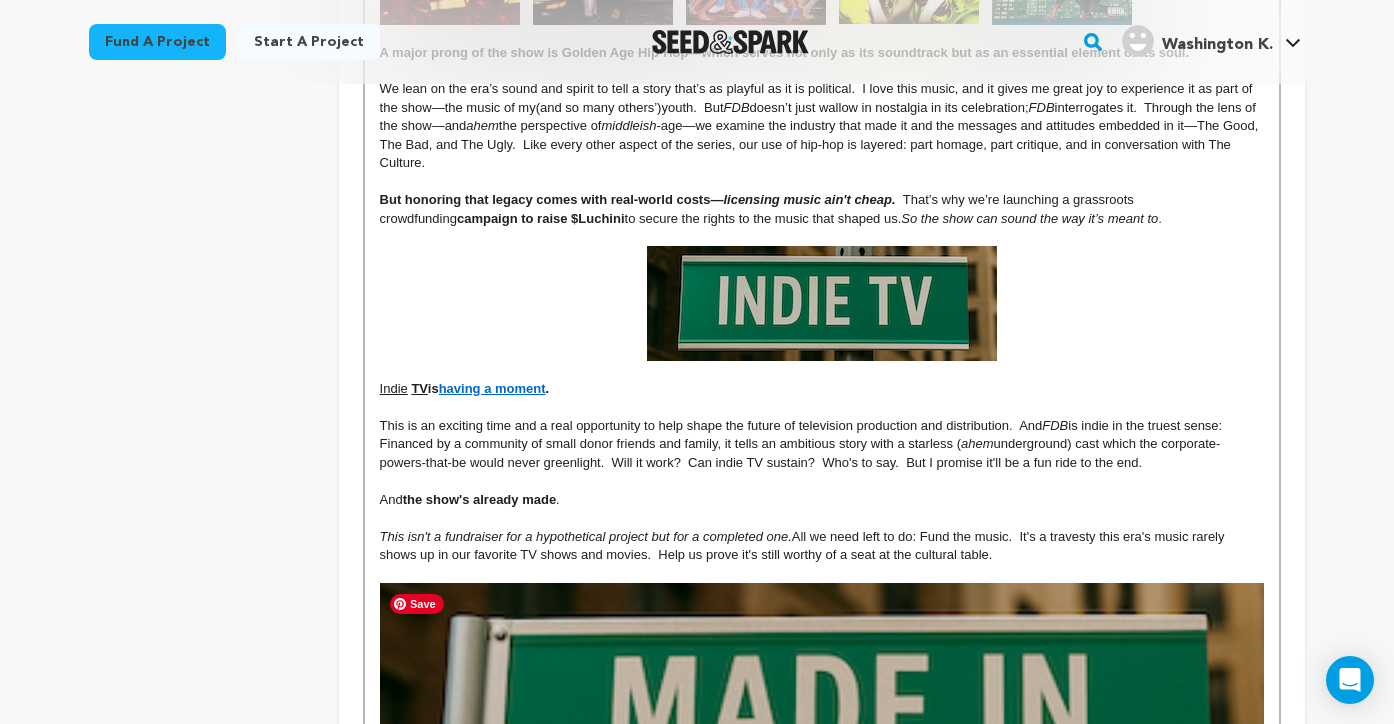 scroll, scrollTop: 819, scrollLeft: 0, axis: vertical 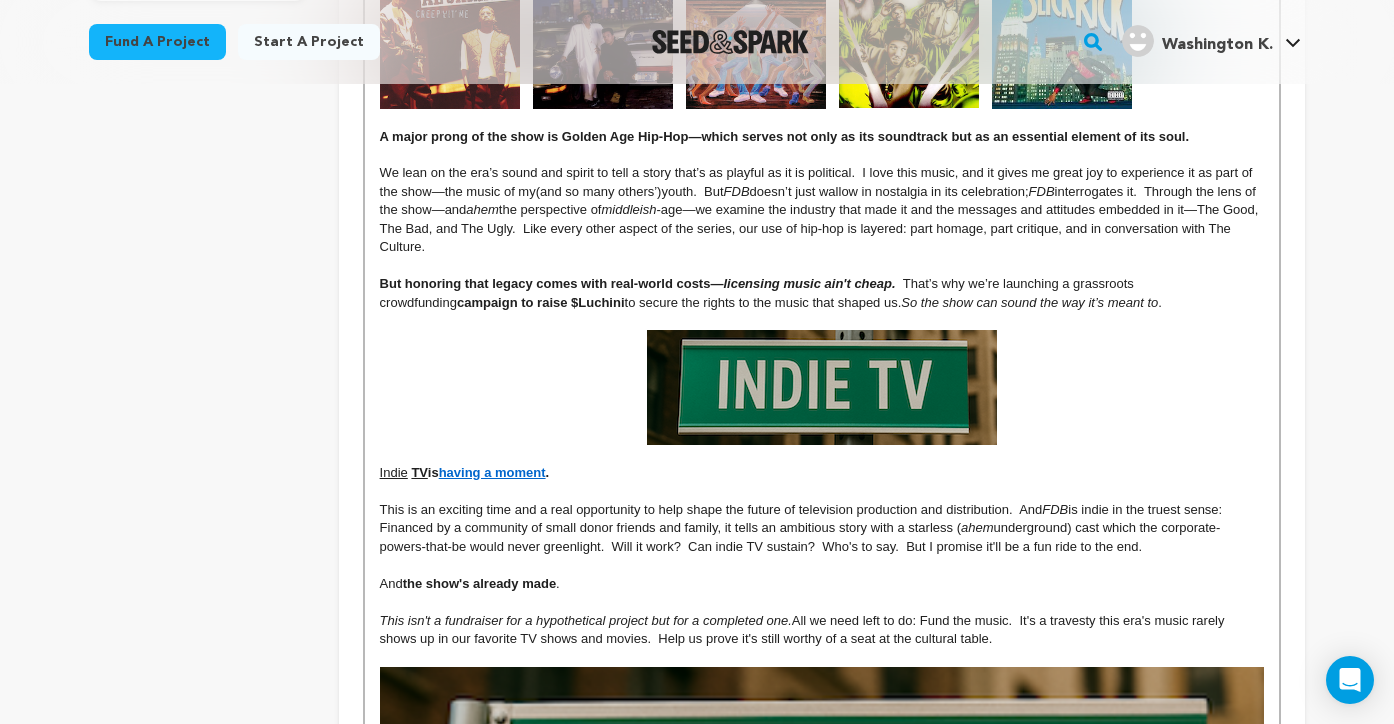 click at bounding box center (822, 387) 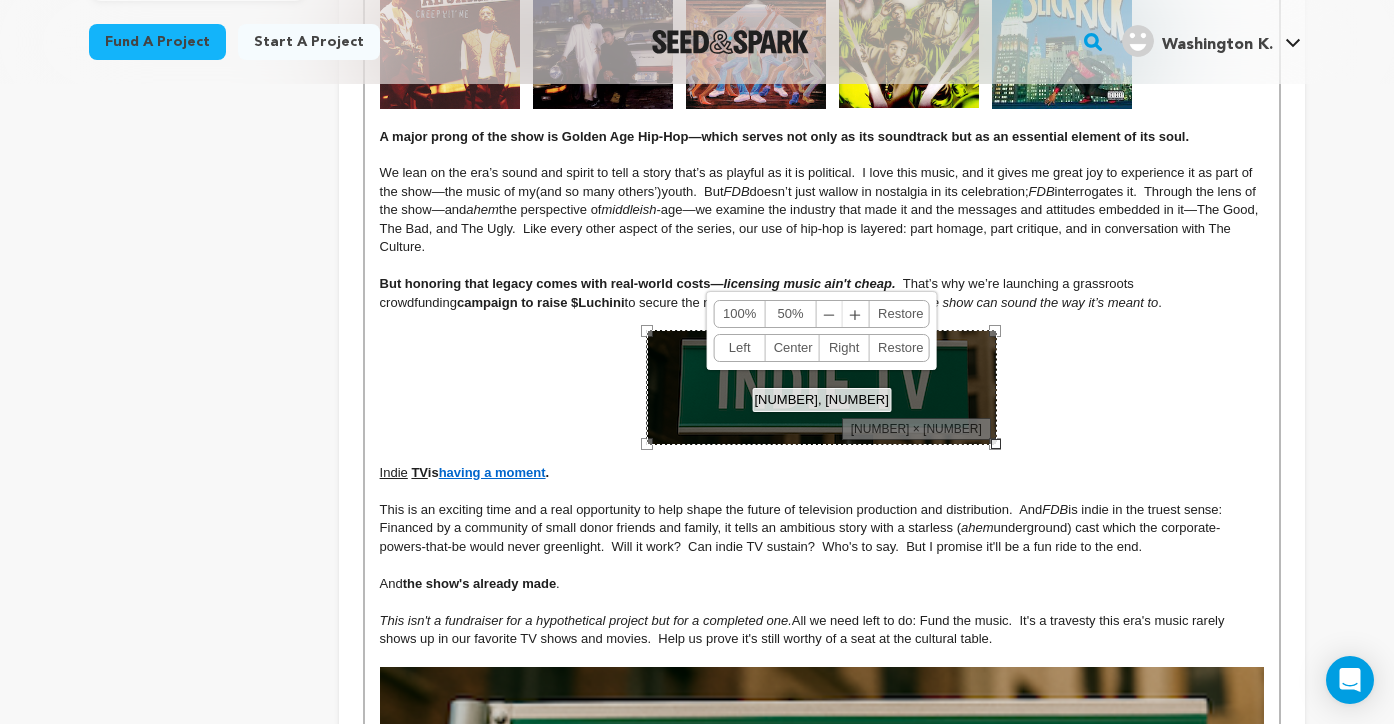 click on "100%" at bounding box center (740, 314) 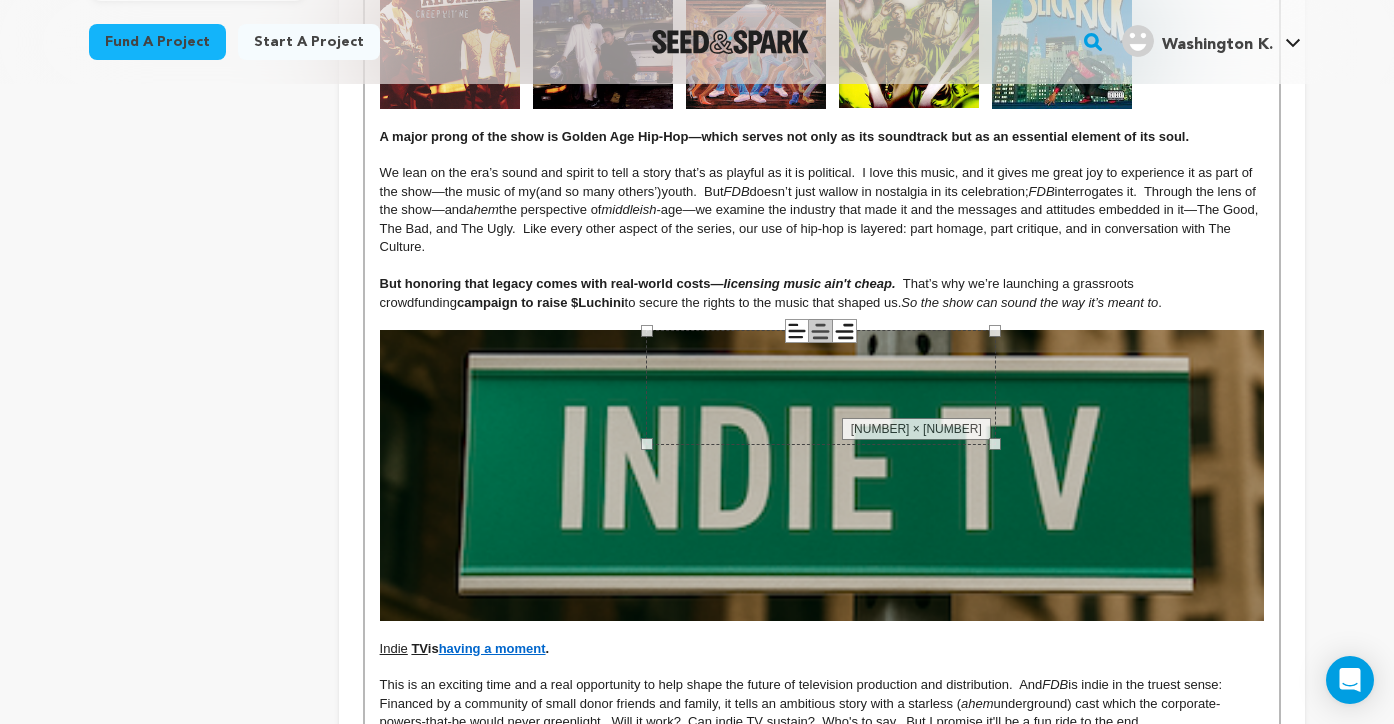 click on "project
story
team
social media
video & images
campaign
incentives
wishlist" at bounding box center [697, 1139] 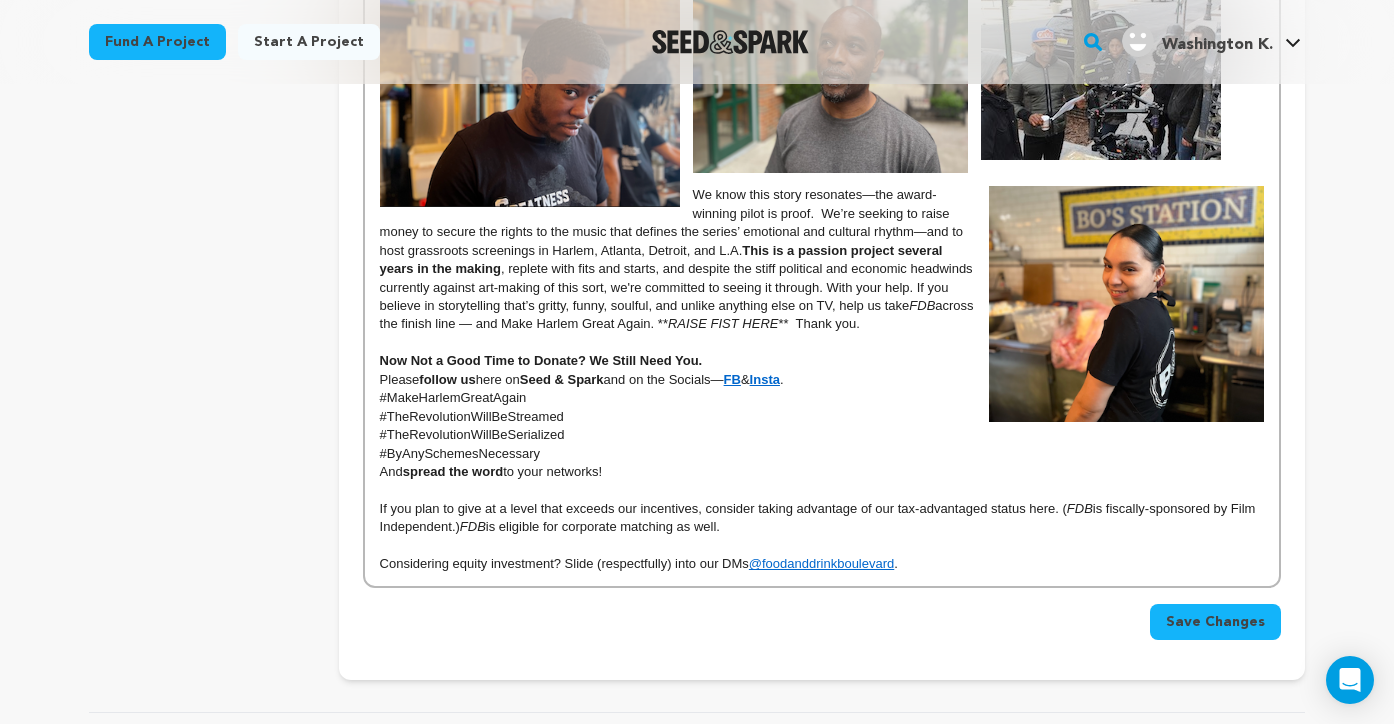 scroll, scrollTop: 2927, scrollLeft: 0, axis: vertical 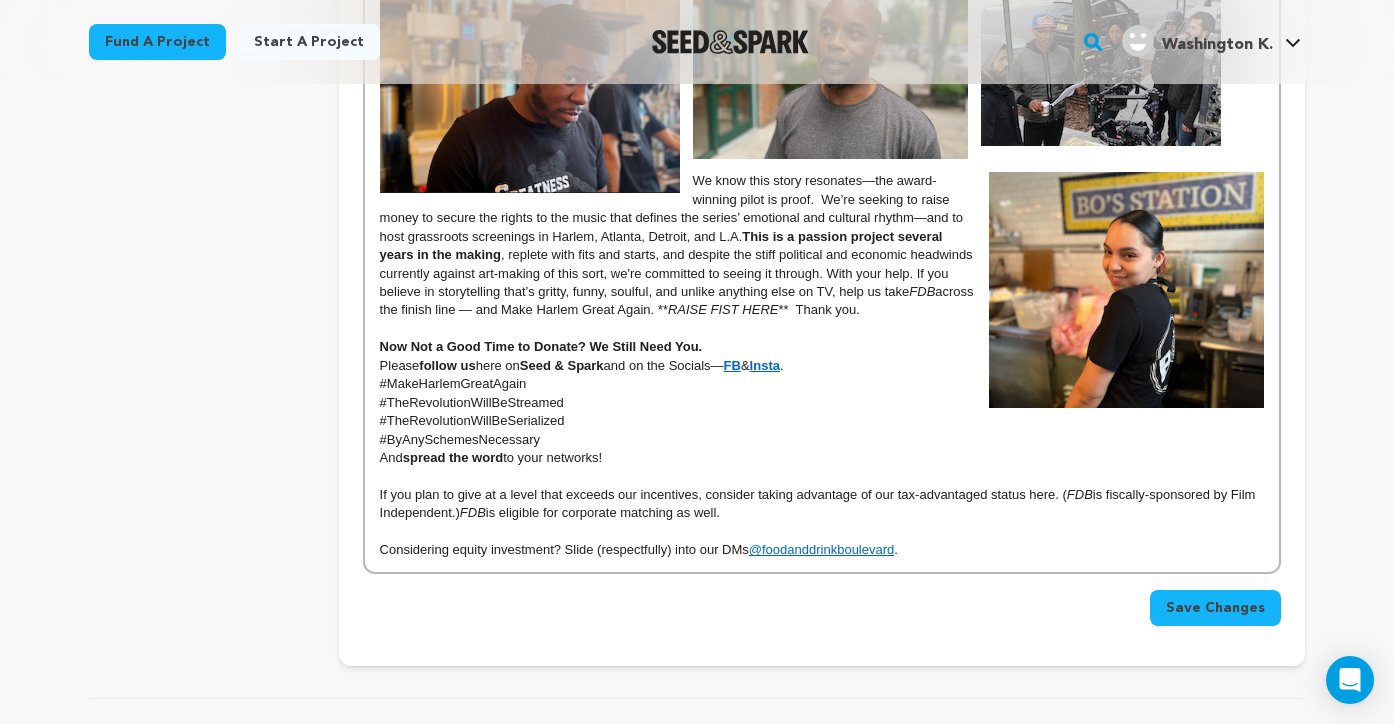 click on "Save Changes" at bounding box center (1215, 608) 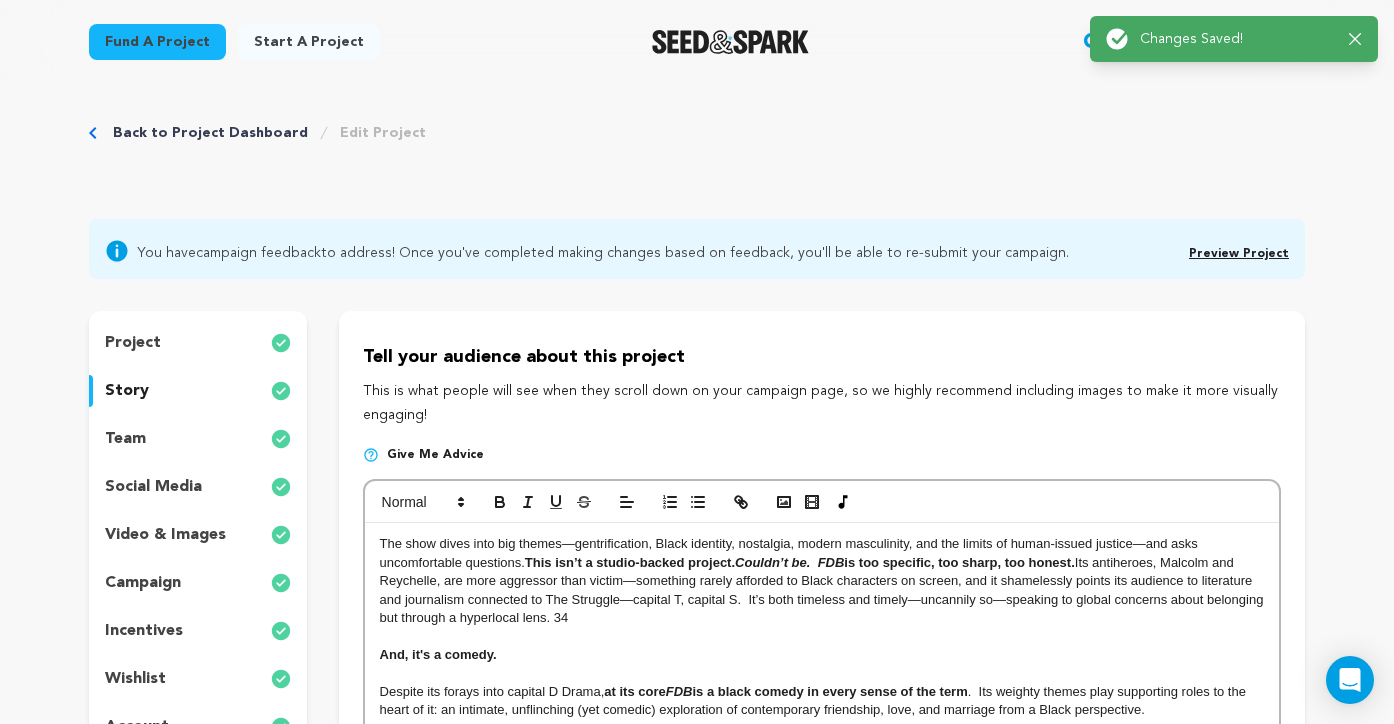 scroll, scrollTop: 0, scrollLeft: 0, axis: both 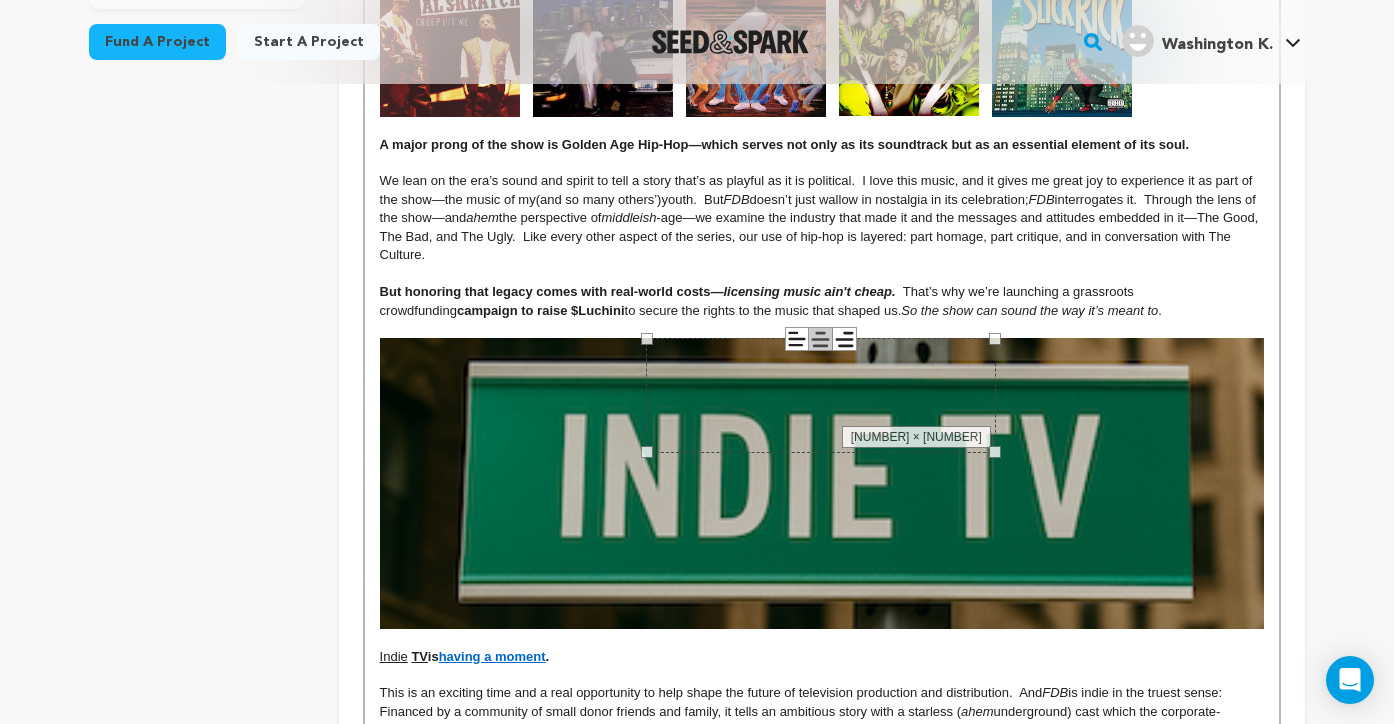 click 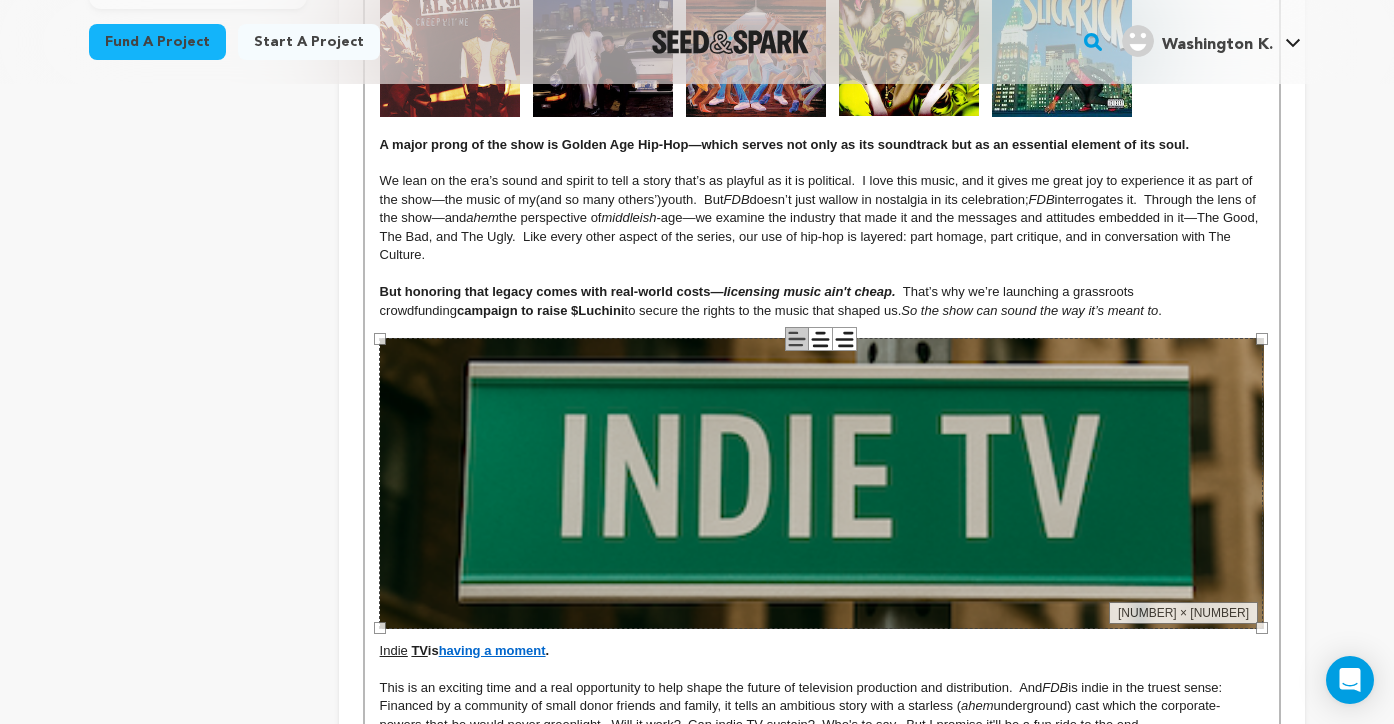 click 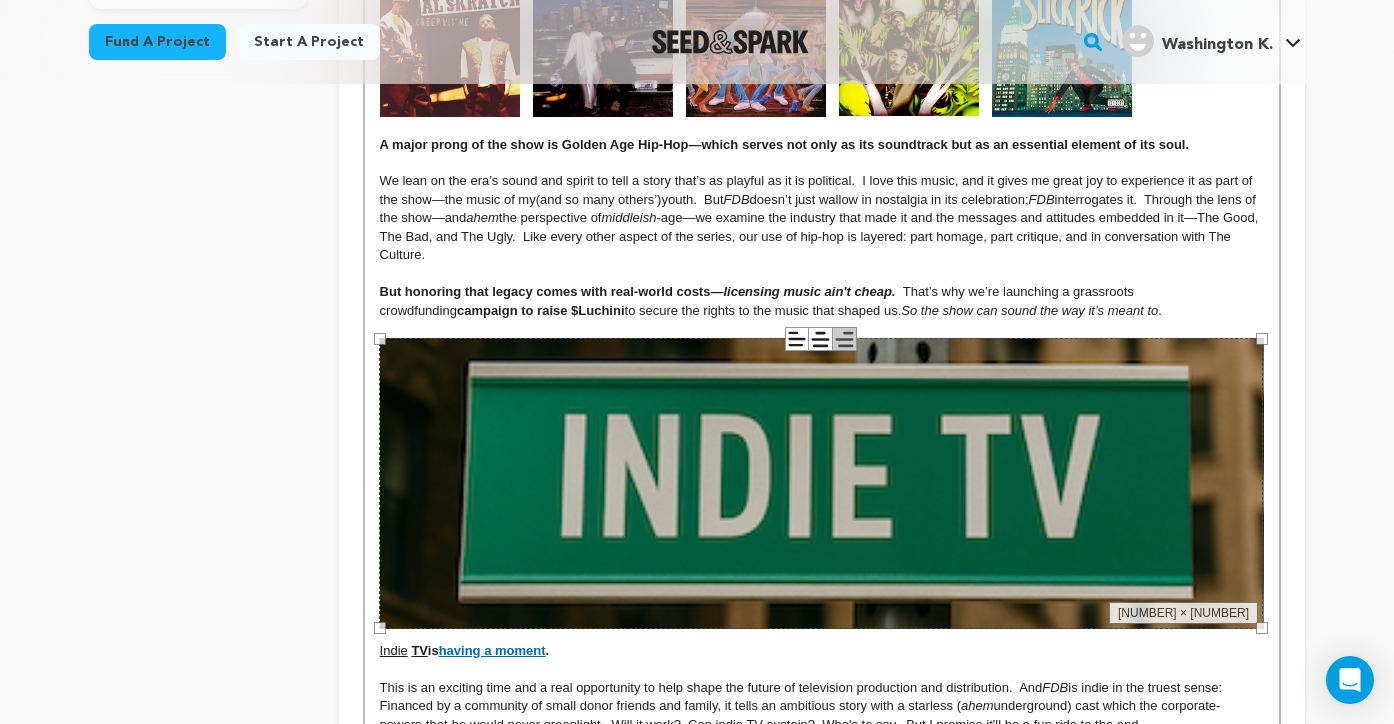 click 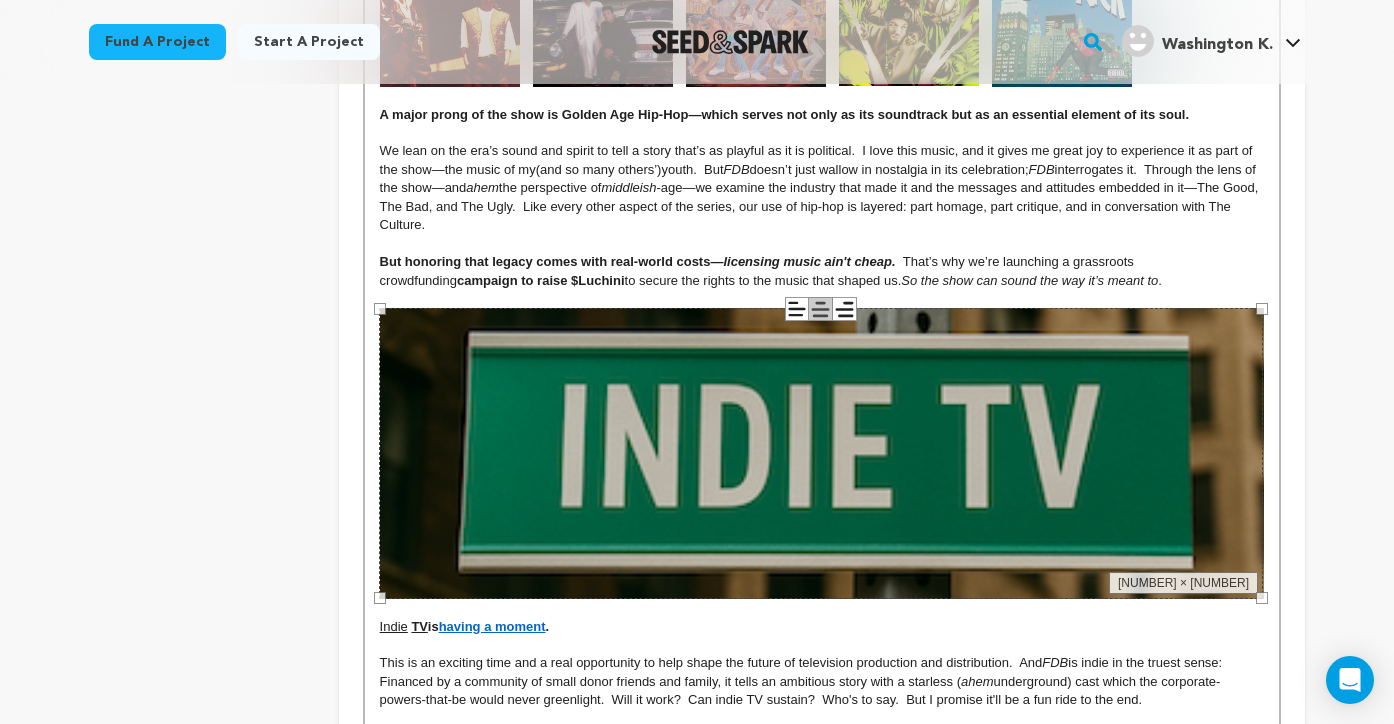 scroll, scrollTop: 842, scrollLeft: 0, axis: vertical 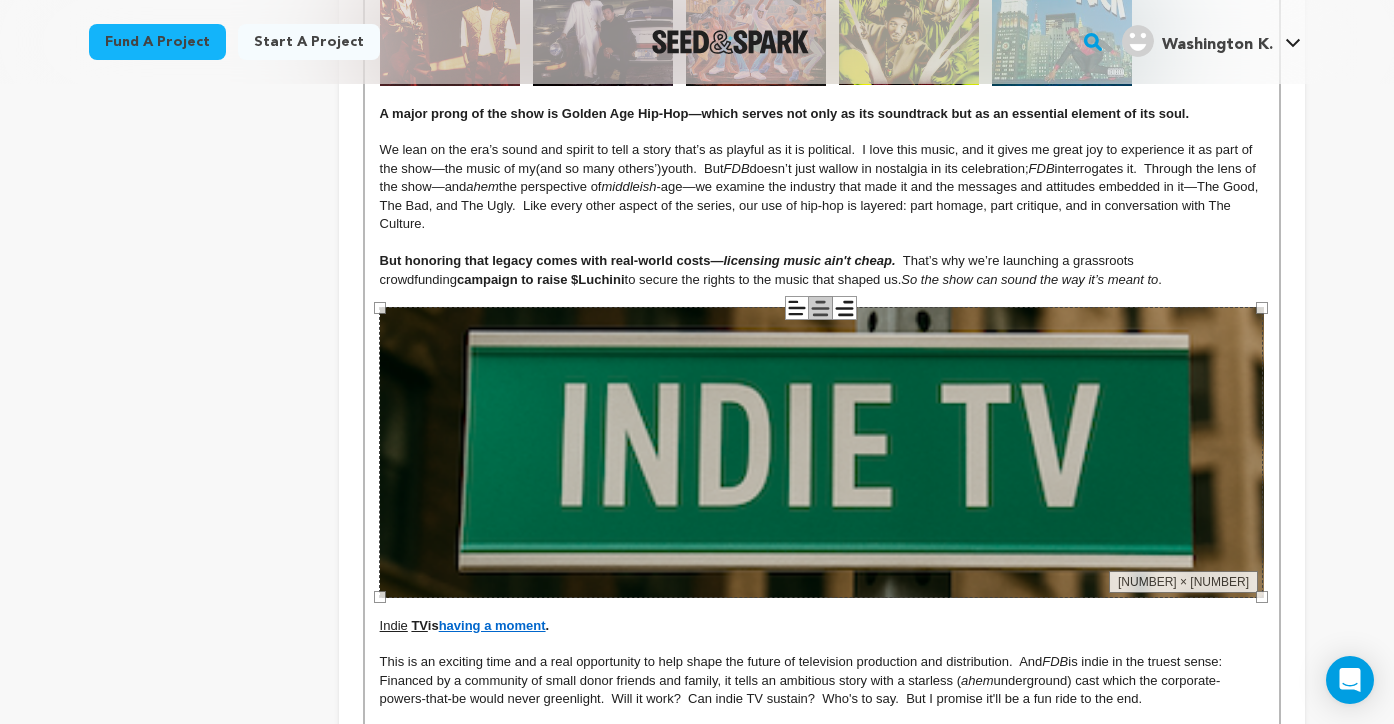 click 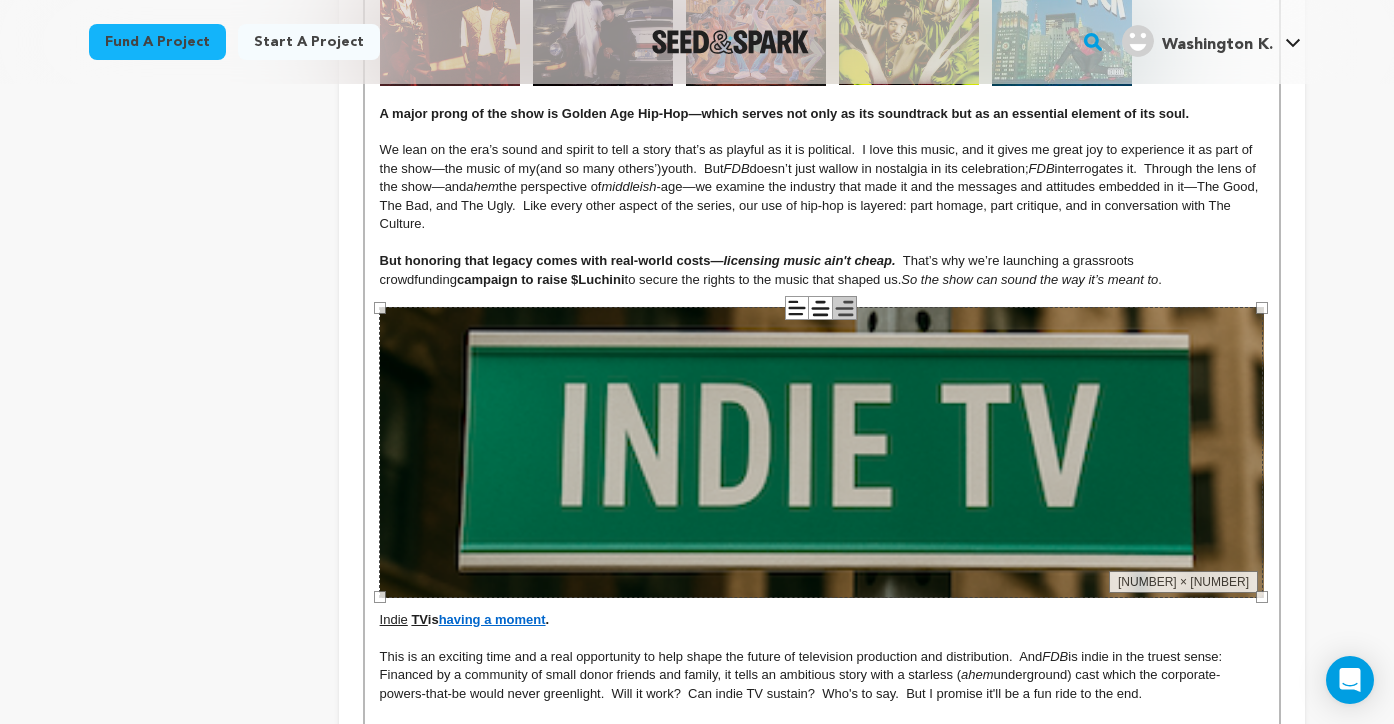 click 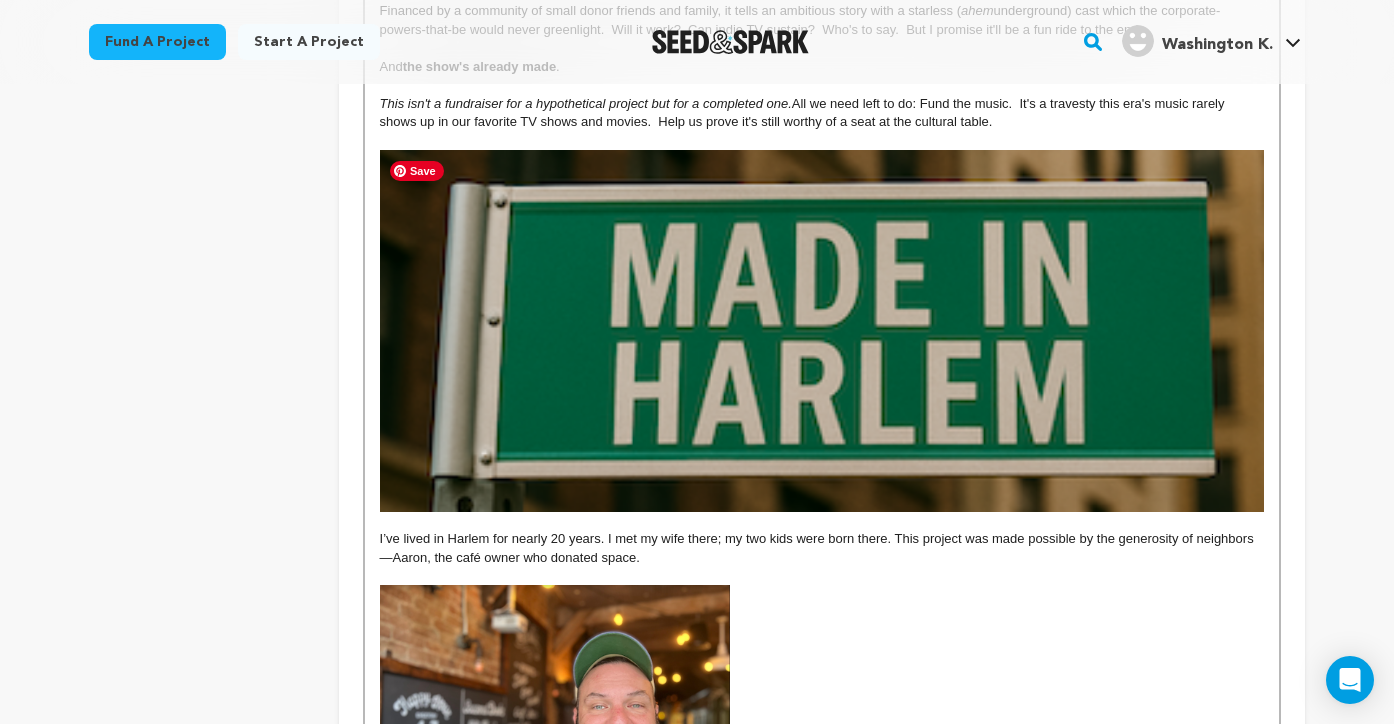 scroll, scrollTop: 1476, scrollLeft: 0, axis: vertical 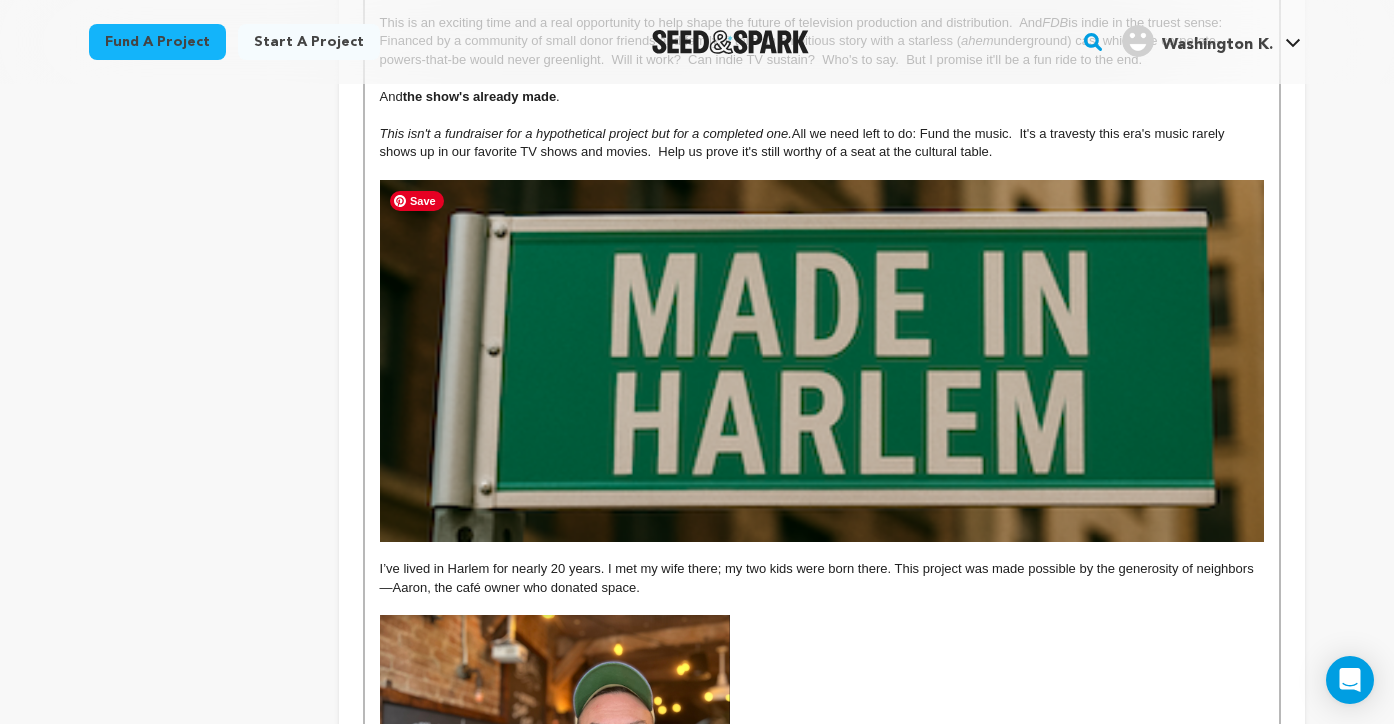 click at bounding box center [822, 361] 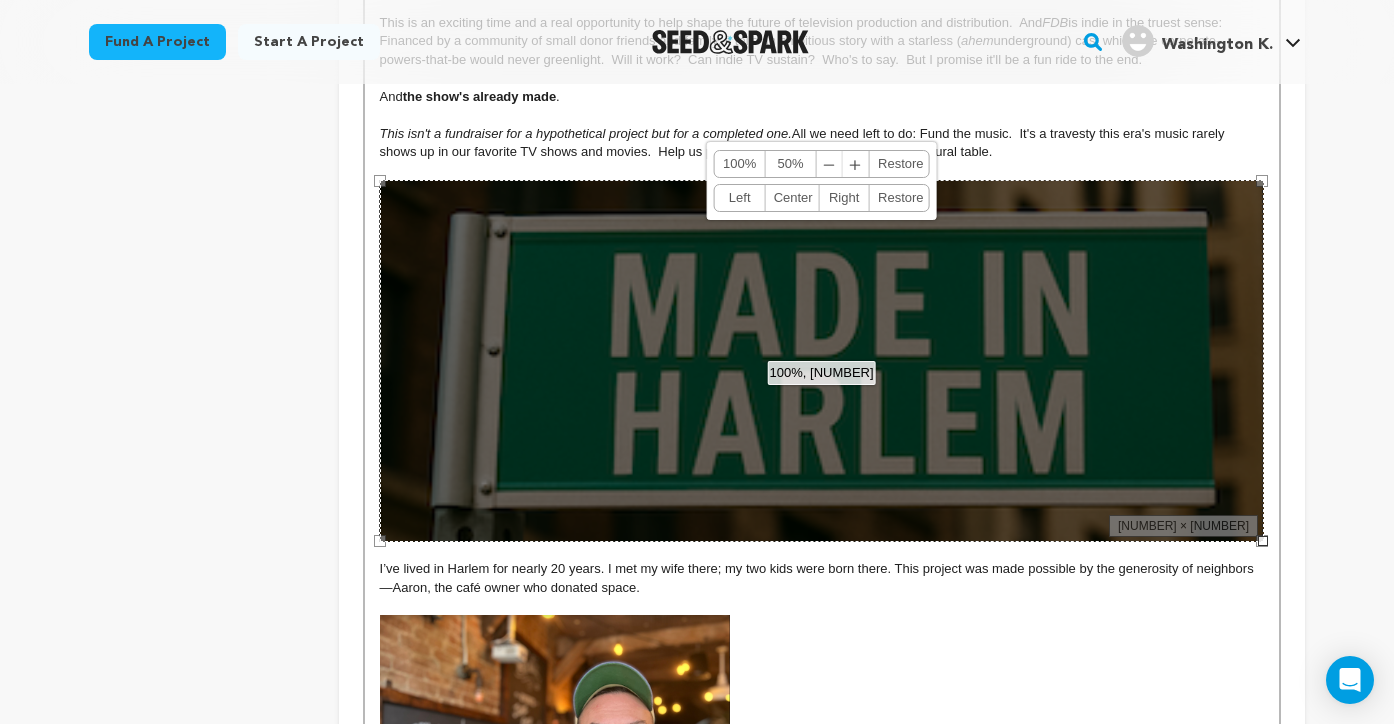 click on "100%, 362
100%
50%
﹣
﹢
Restore
Left
Center
Right
Restore" at bounding box center [822, 361] 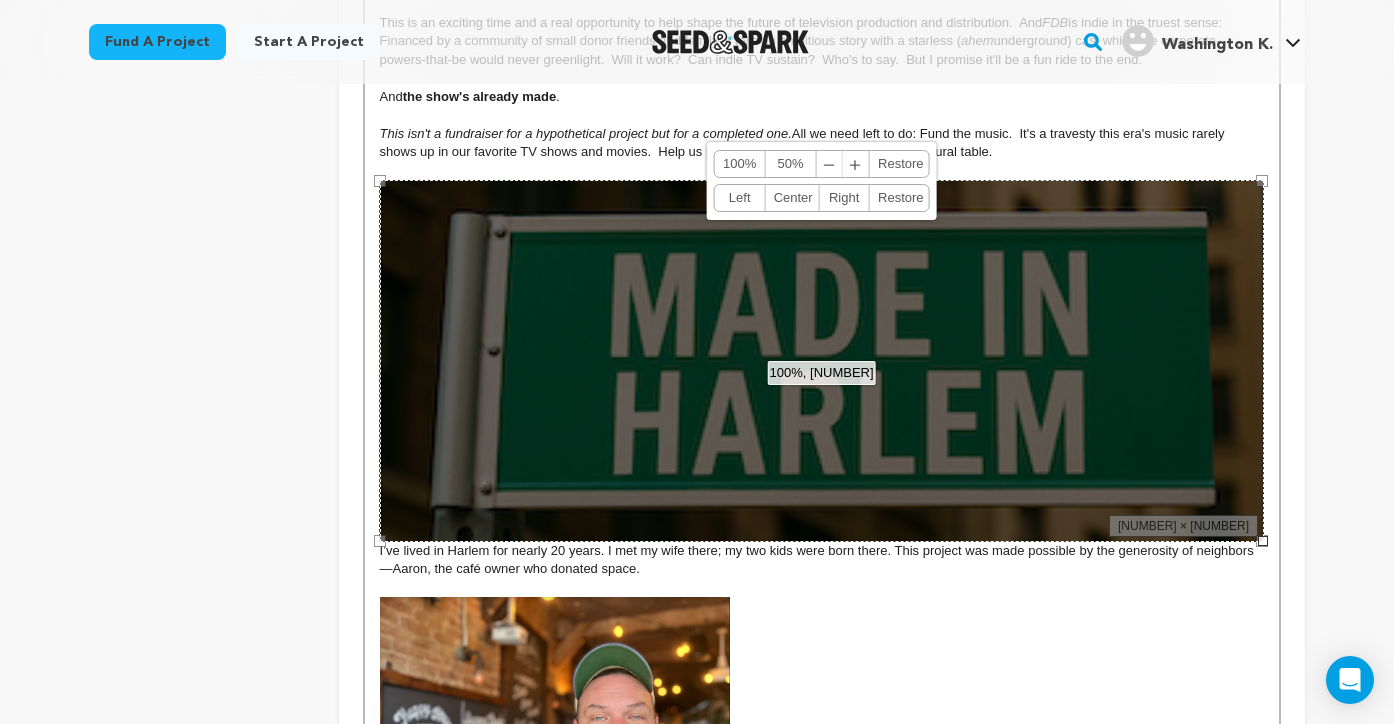click on "Center" at bounding box center (792, 198) 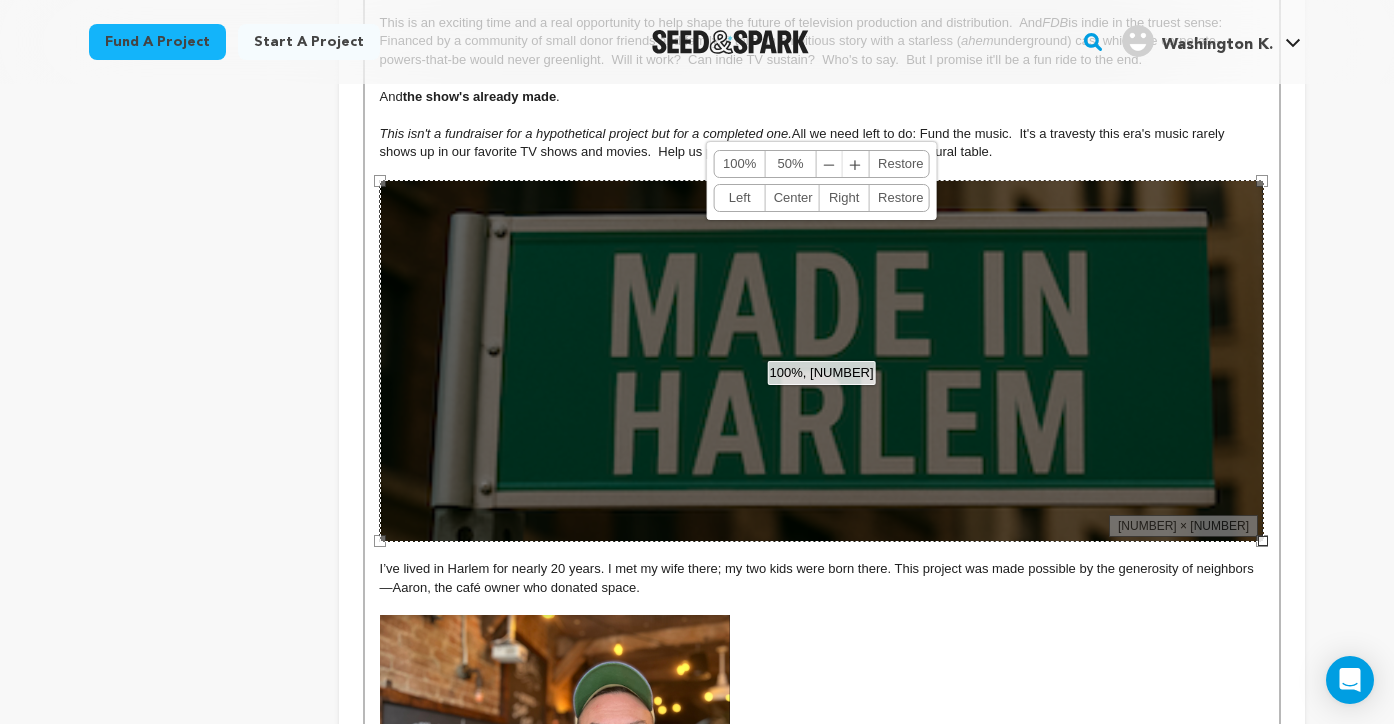 click on "Left" at bounding box center (740, 198) 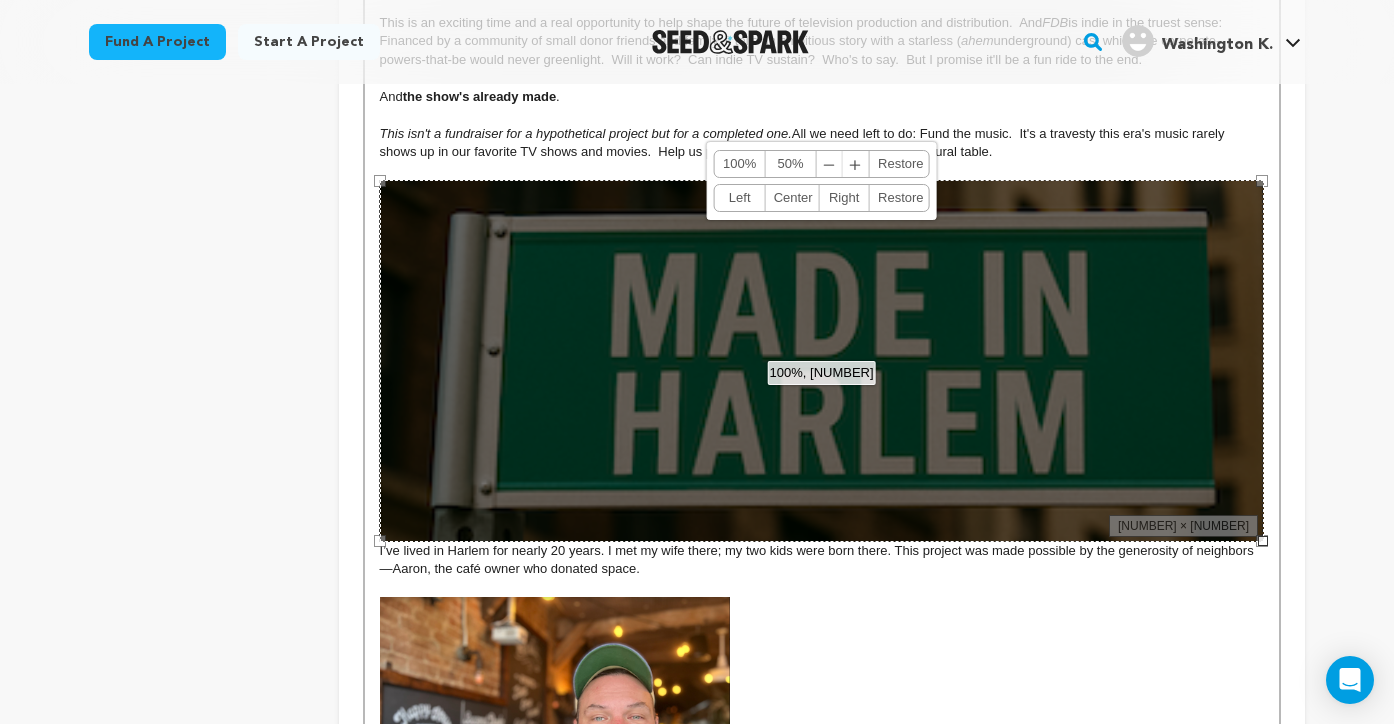 click on "Center" at bounding box center [792, 198] 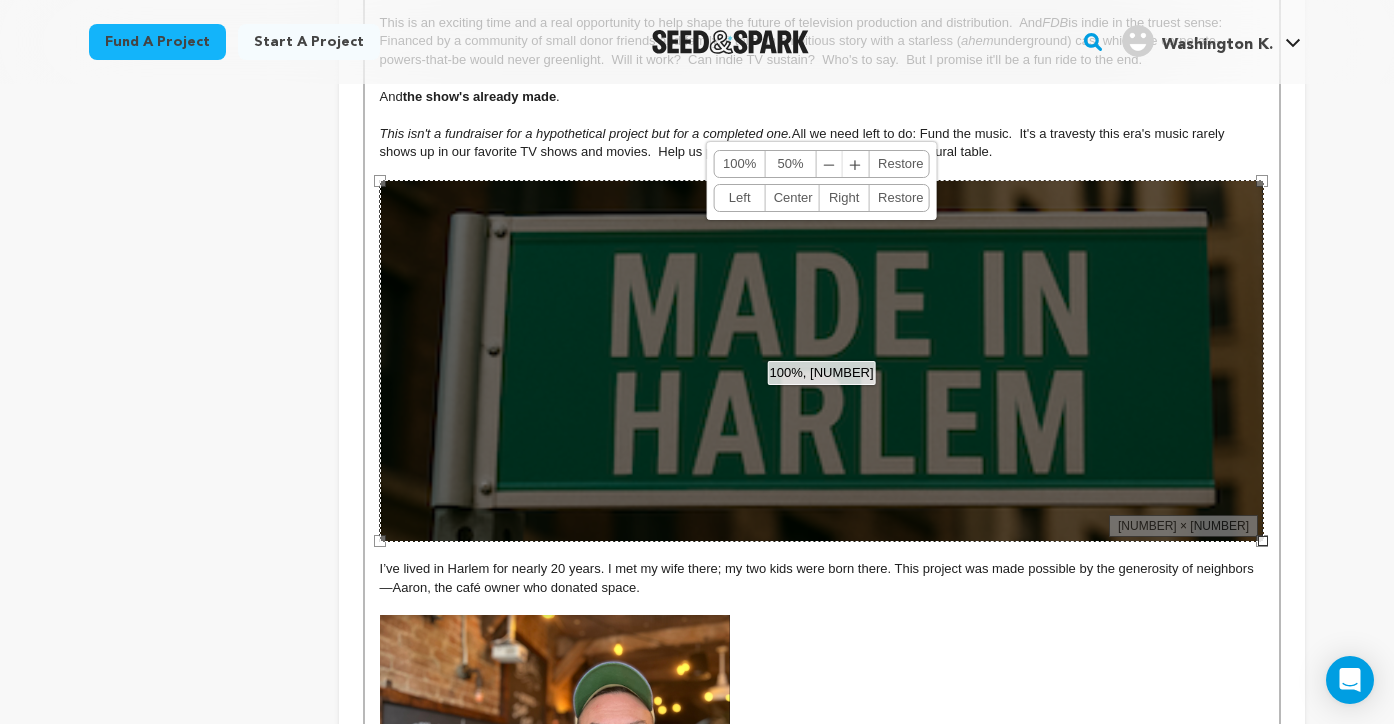 click on "100%, 362
100%
50%
﹣
﹢
Restore
Left
Center
Right
Restore" at bounding box center [822, 361] 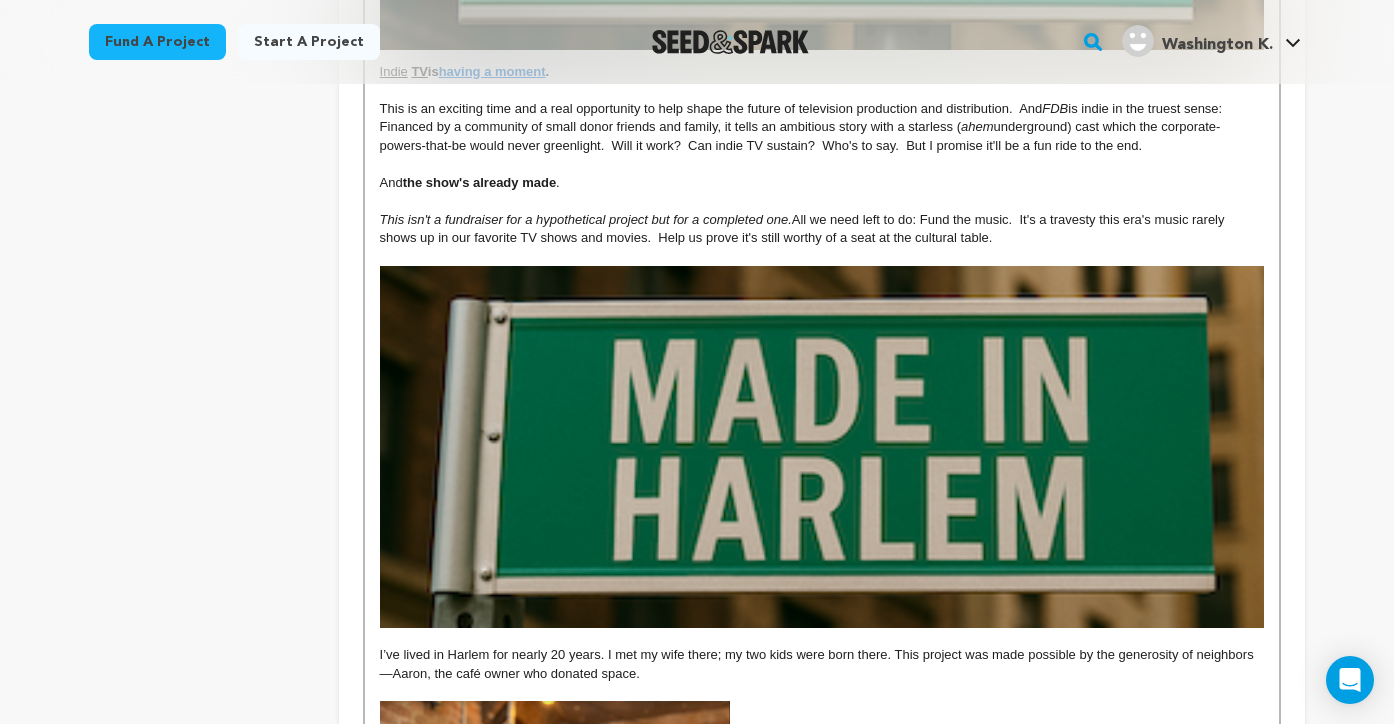 scroll, scrollTop: 1368, scrollLeft: 0, axis: vertical 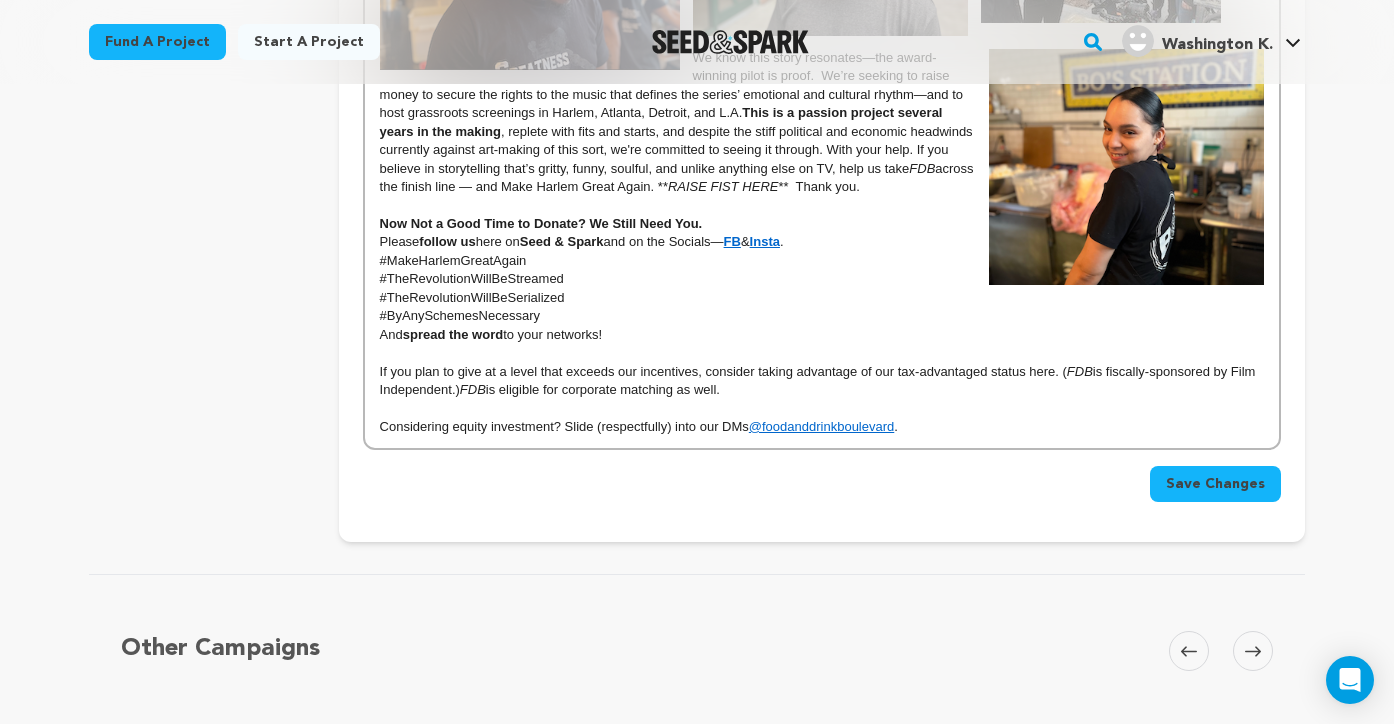 click on "FB" at bounding box center [732, 241] 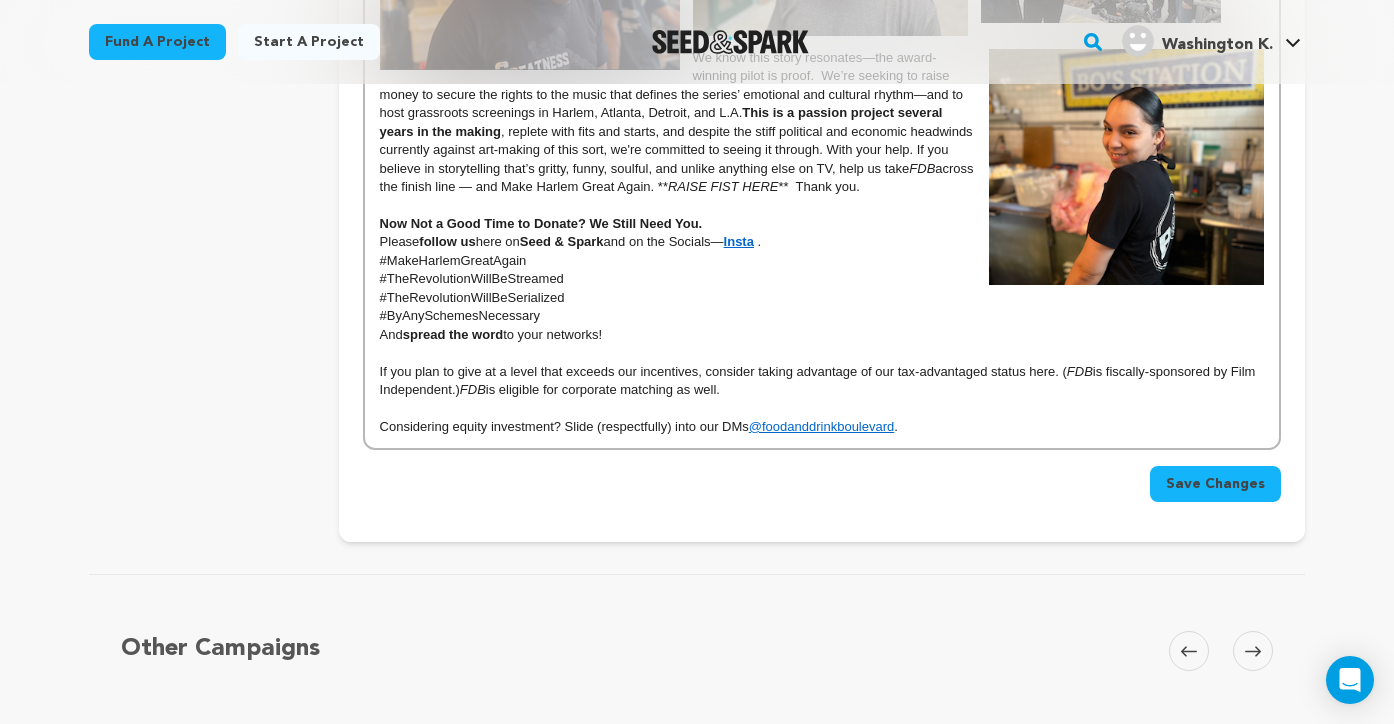 scroll, scrollTop: 196, scrollLeft: 0, axis: vertical 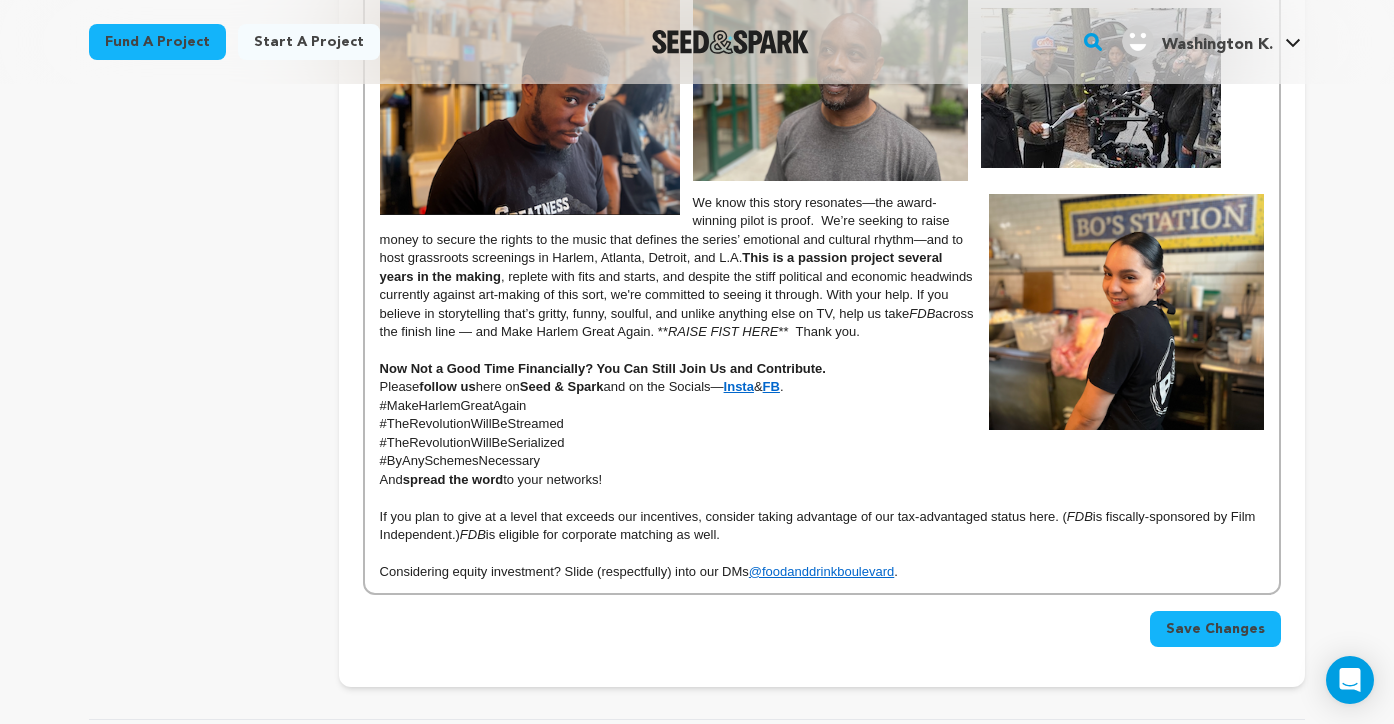 click on "Save Changes" at bounding box center [1215, 629] 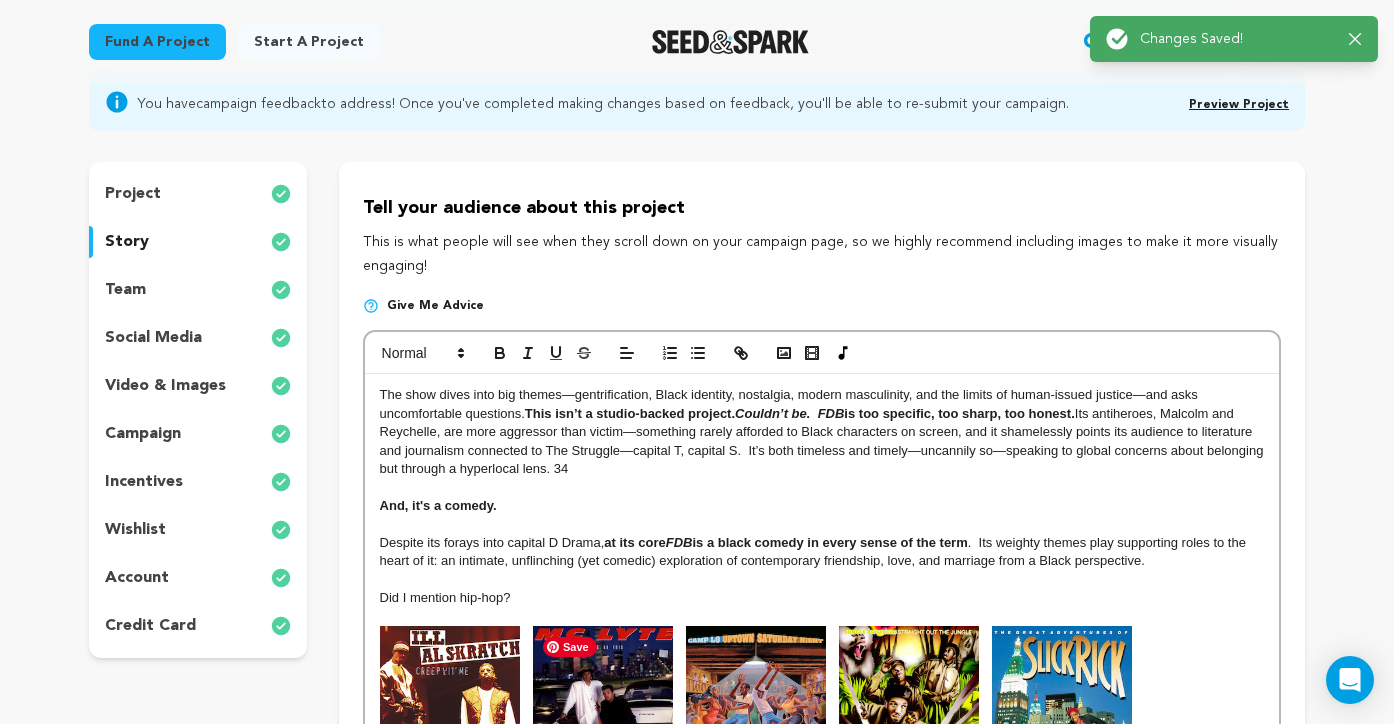 scroll, scrollTop: 0, scrollLeft: 0, axis: both 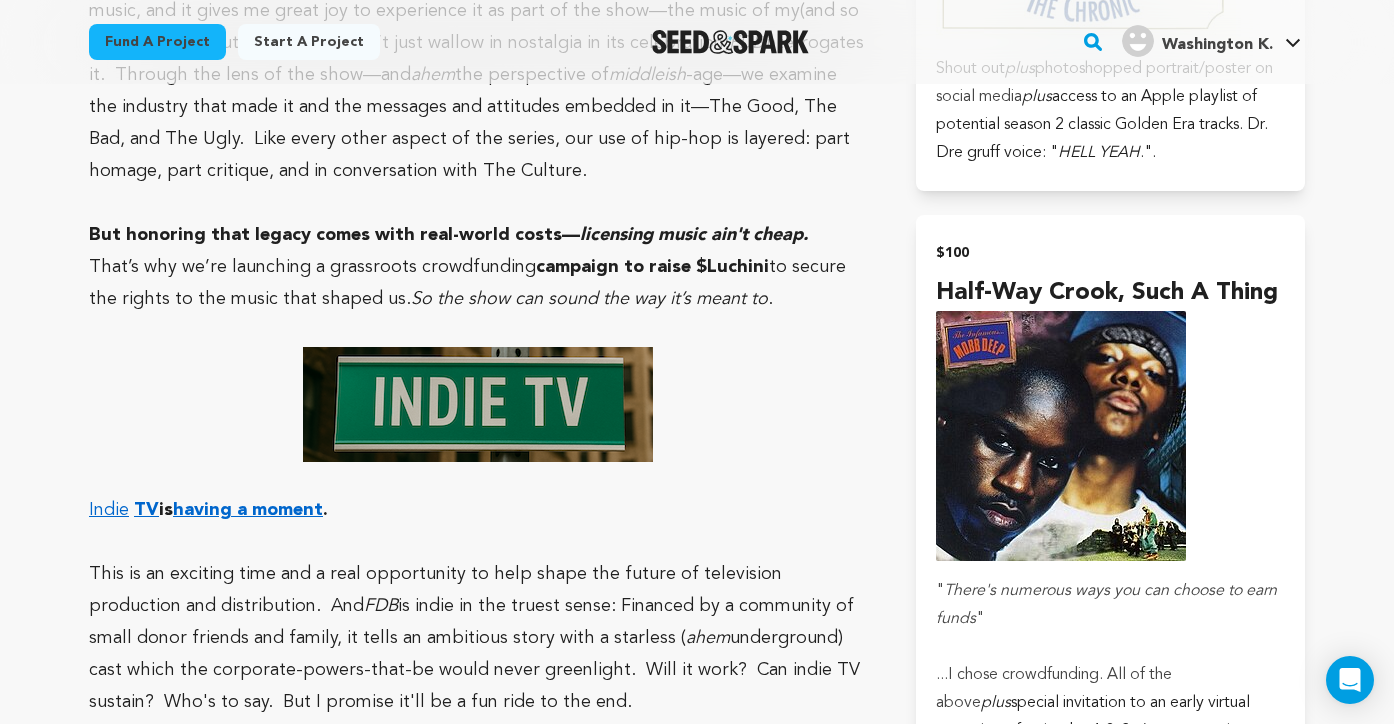 click at bounding box center [478, 404] 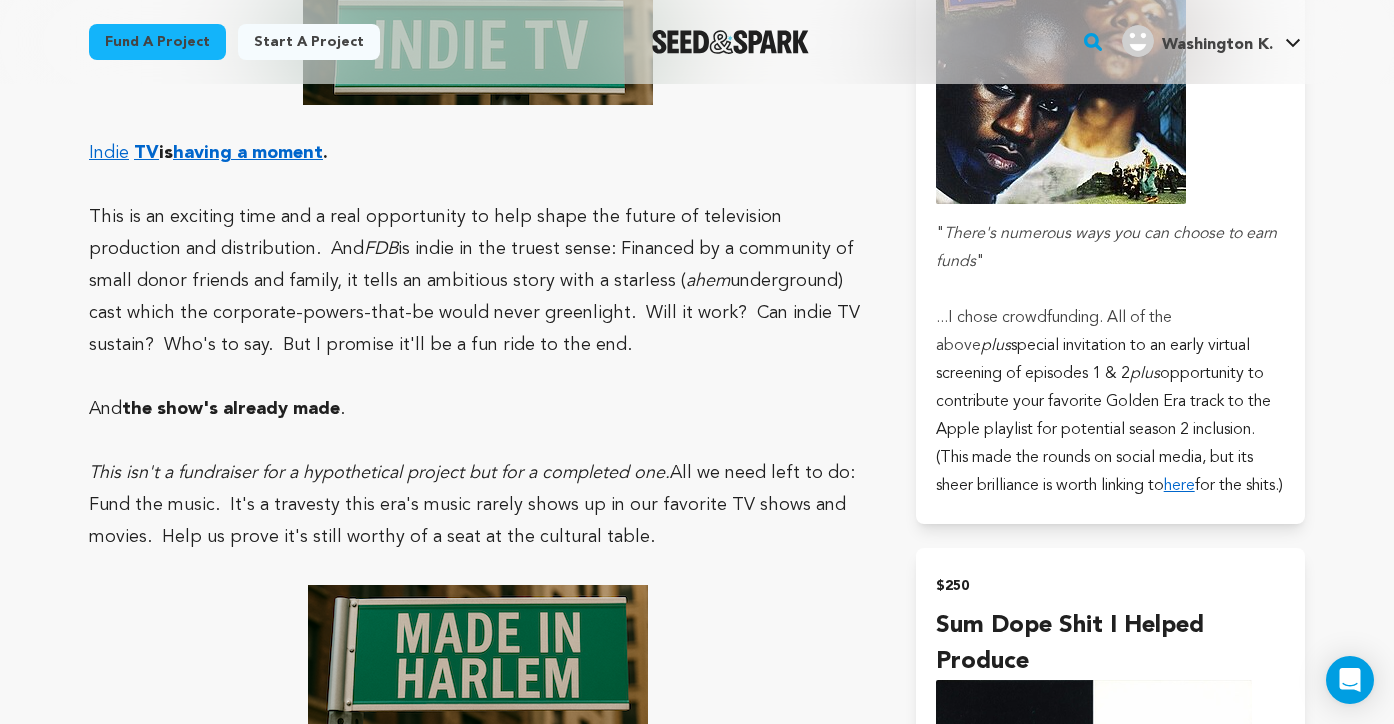 scroll, scrollTop: 2740, scrollLeft: 0, axis: vertical 